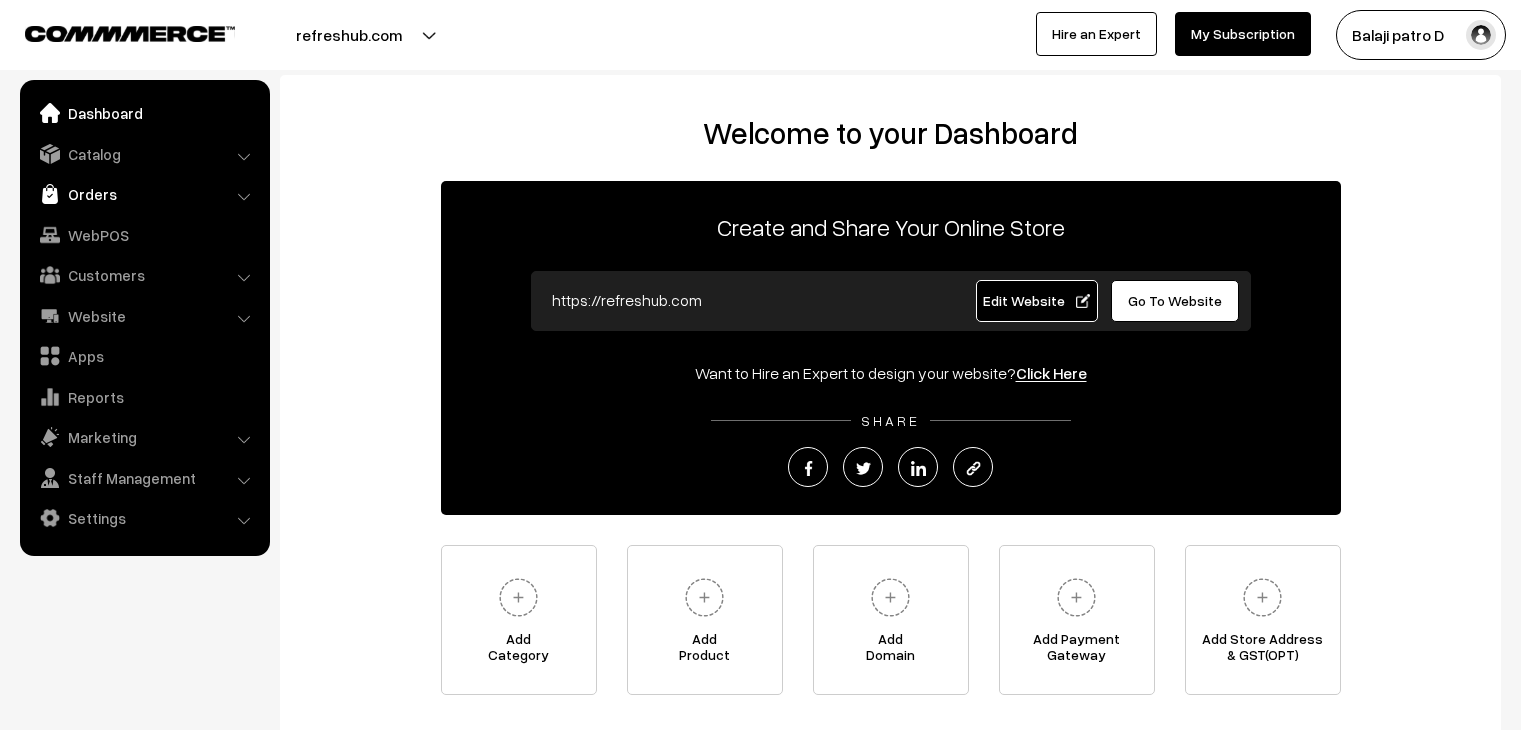 scroll, scrollTop: 0, scrollLeft: 0, axis: both 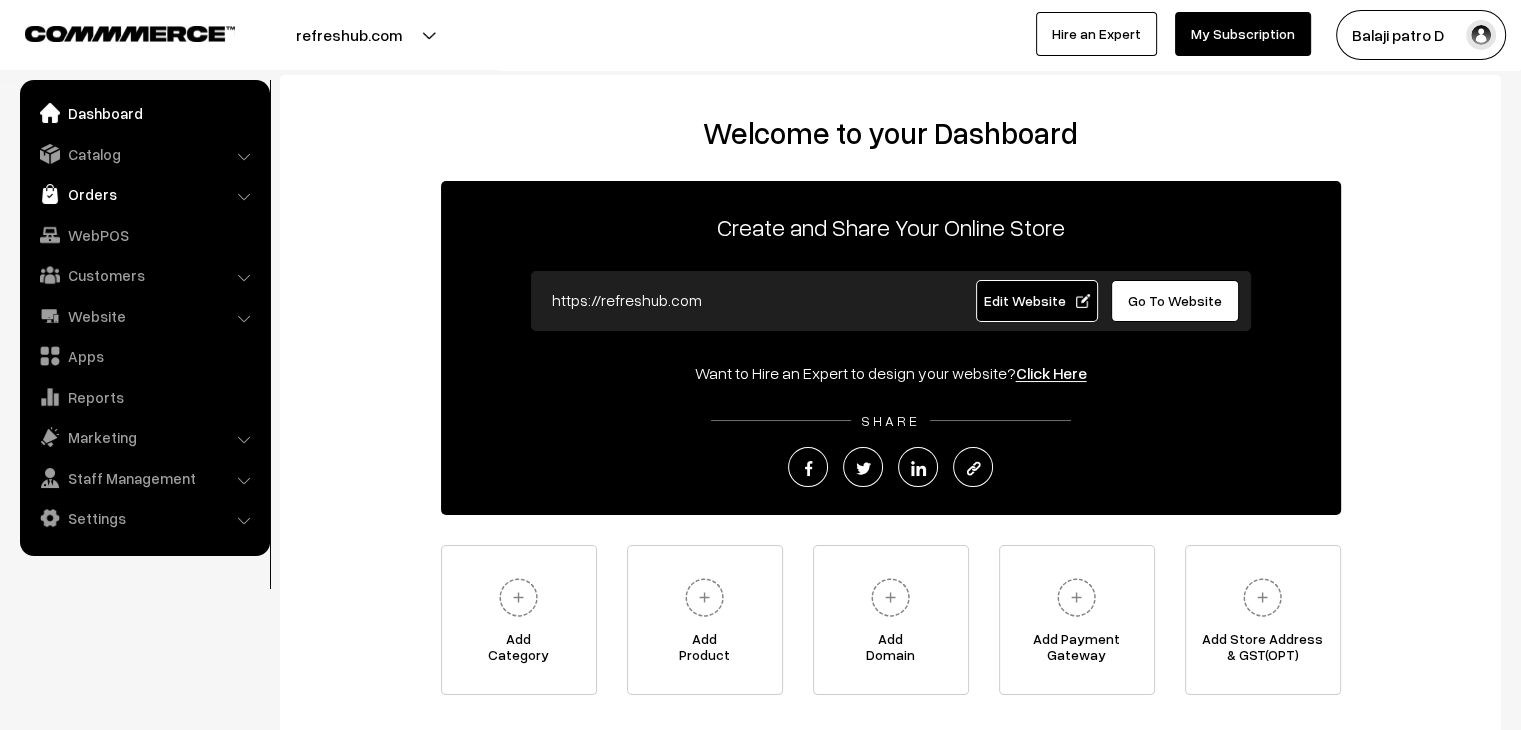 click on "Orders" at bounding box center [144, 194] 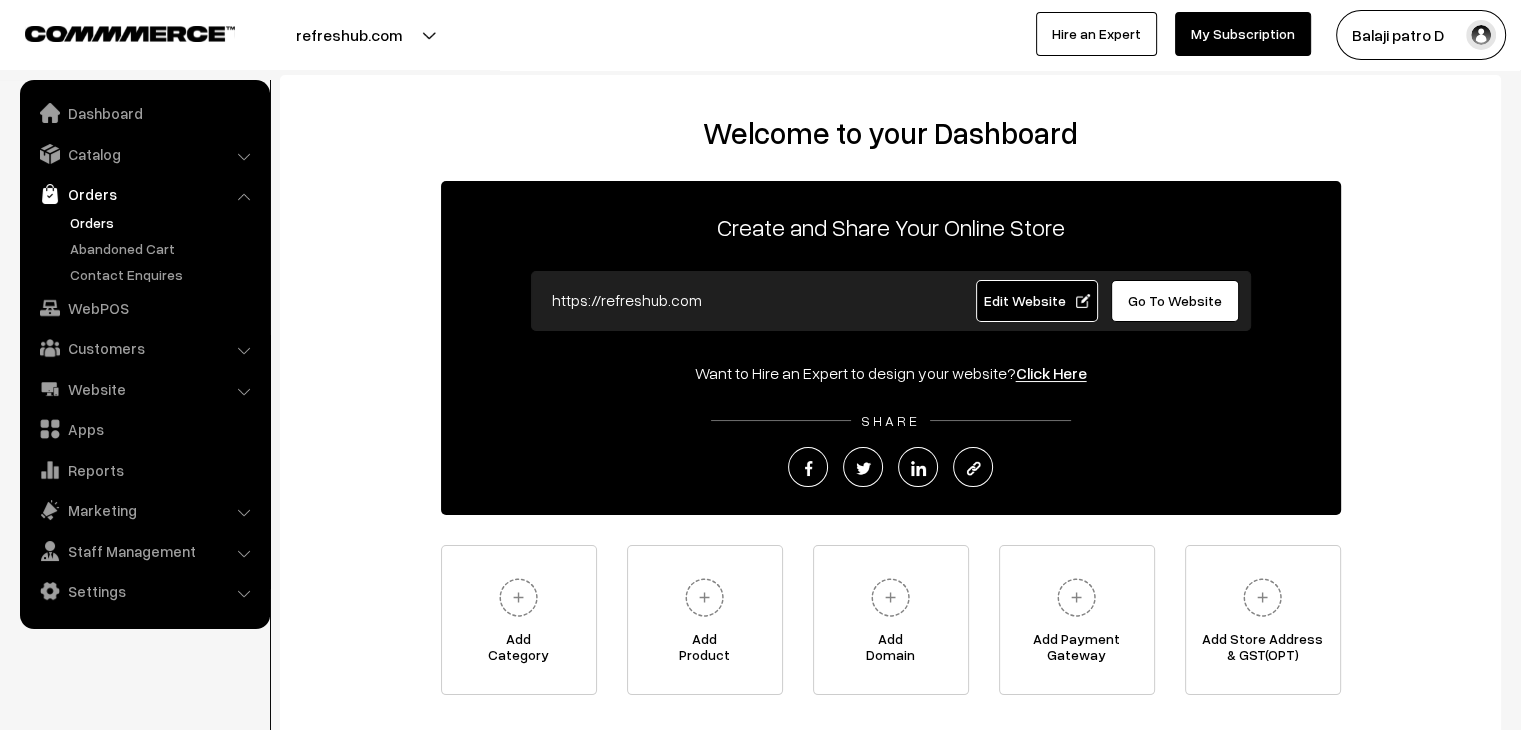 click on "Orders" at bounding box center [164, 222] 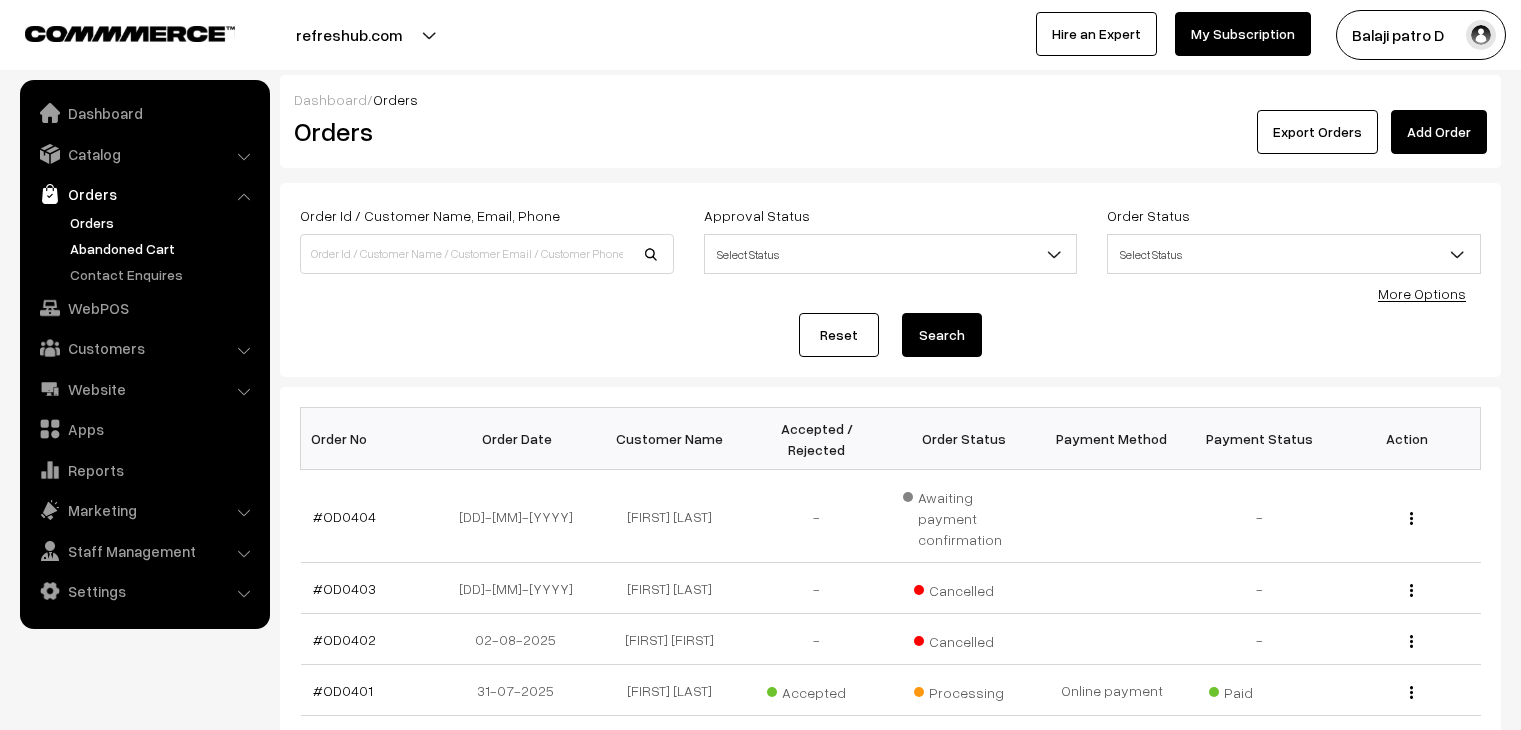 scroll, scrollTop: 0, scrollLeft: 0, axis: both 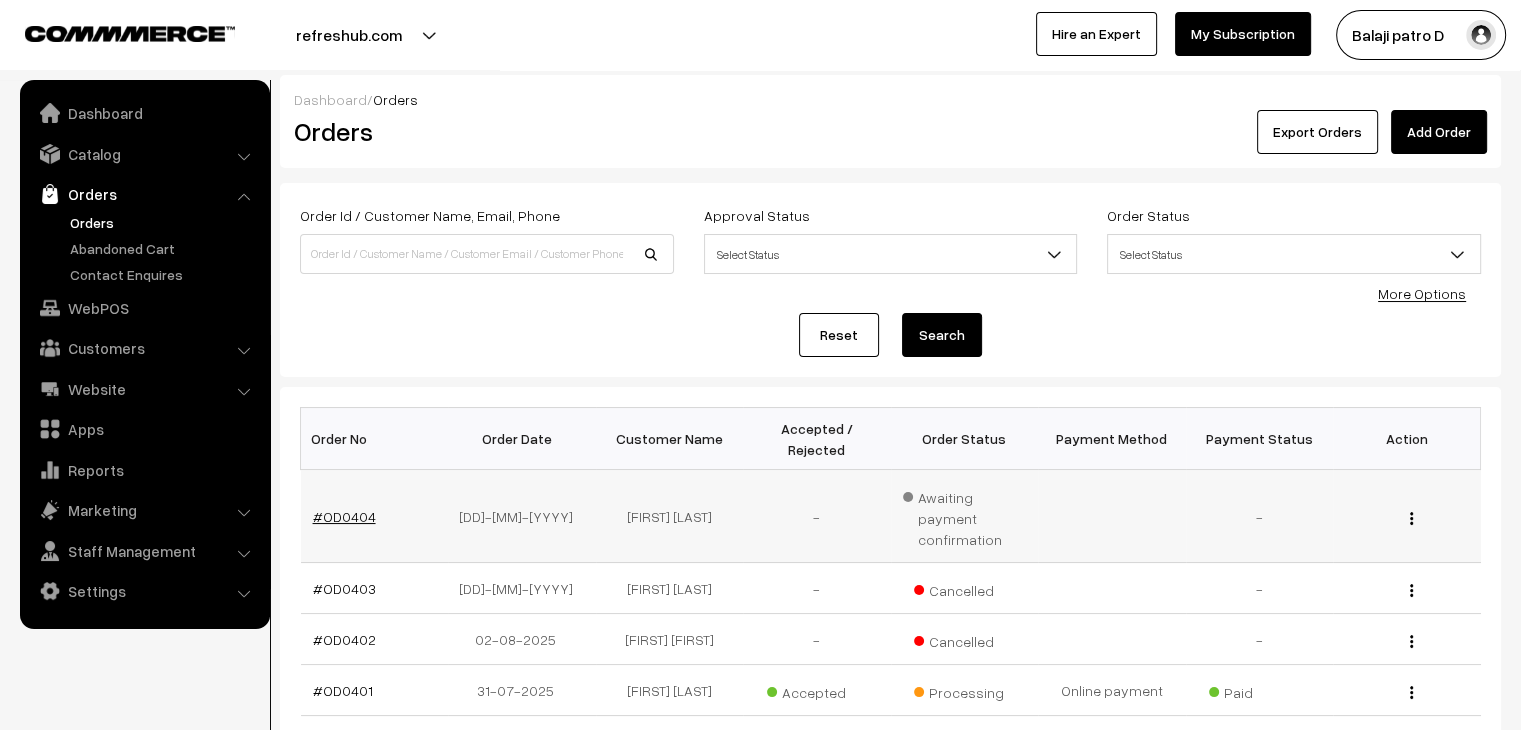 click on "#OD0404" at bounding box center (344, 516) 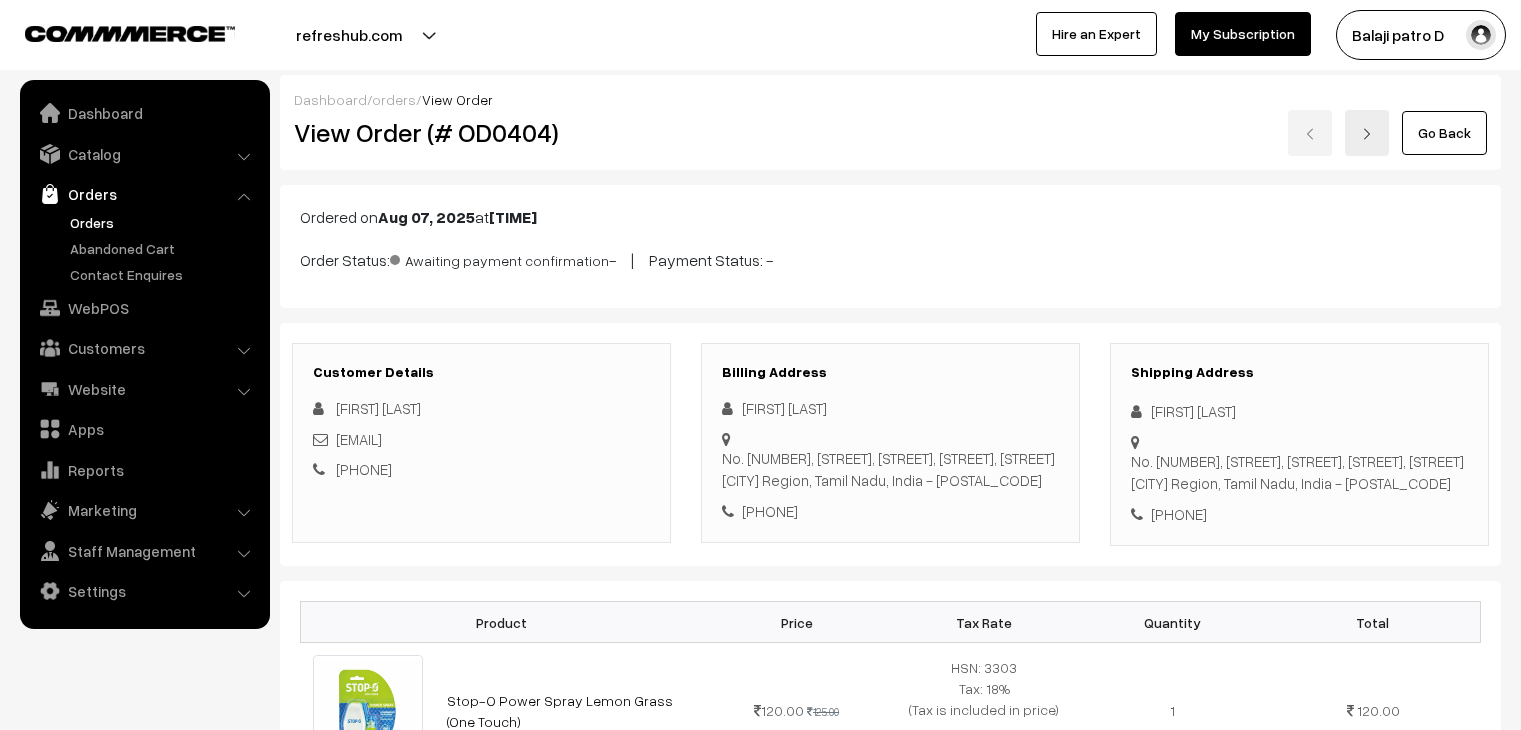 scroll, scrollTop: 0, scrollLeft: 0, axis: both 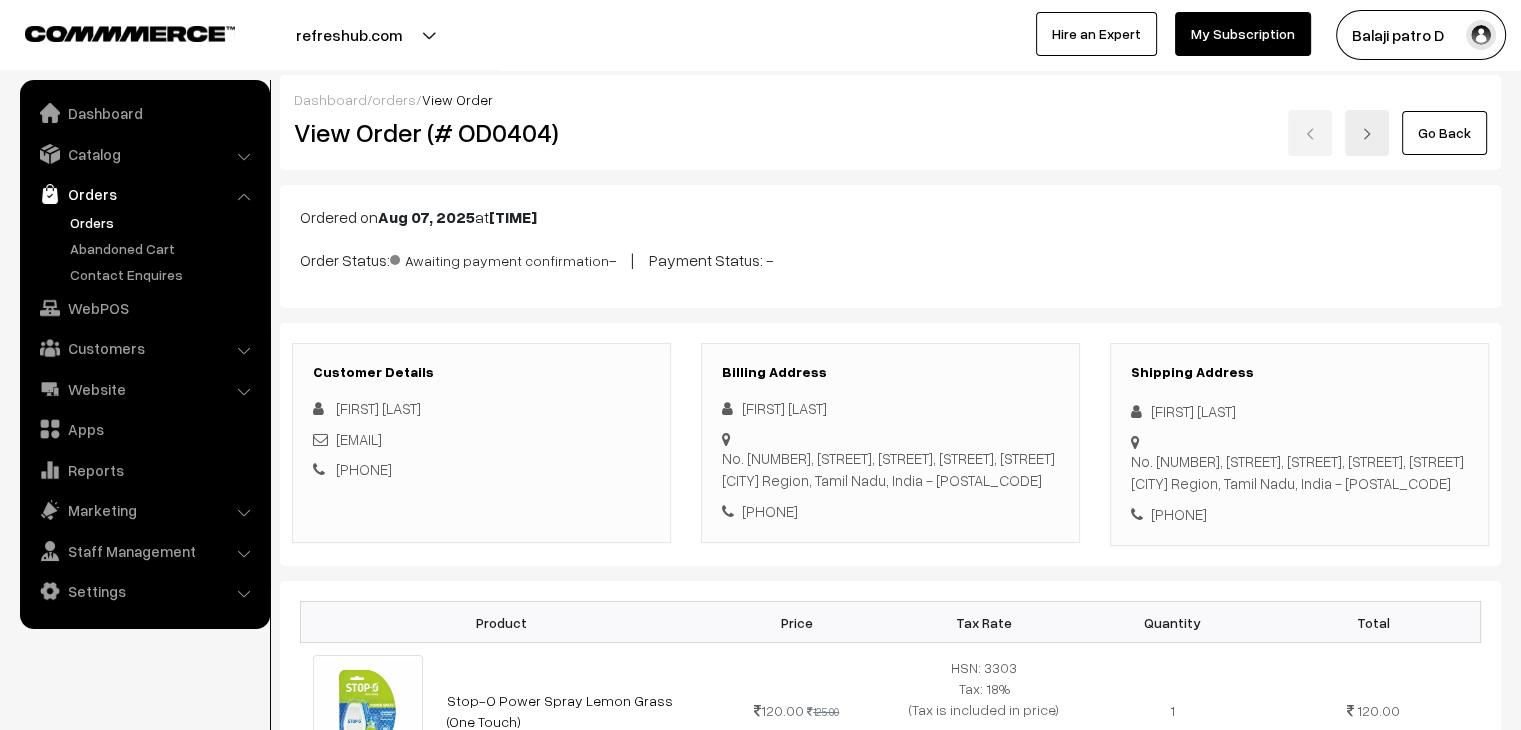 drag, startPoint x: 745, startPoint y: 410, endPoint x: 856, endPoint y: 422, distance: 111.64677 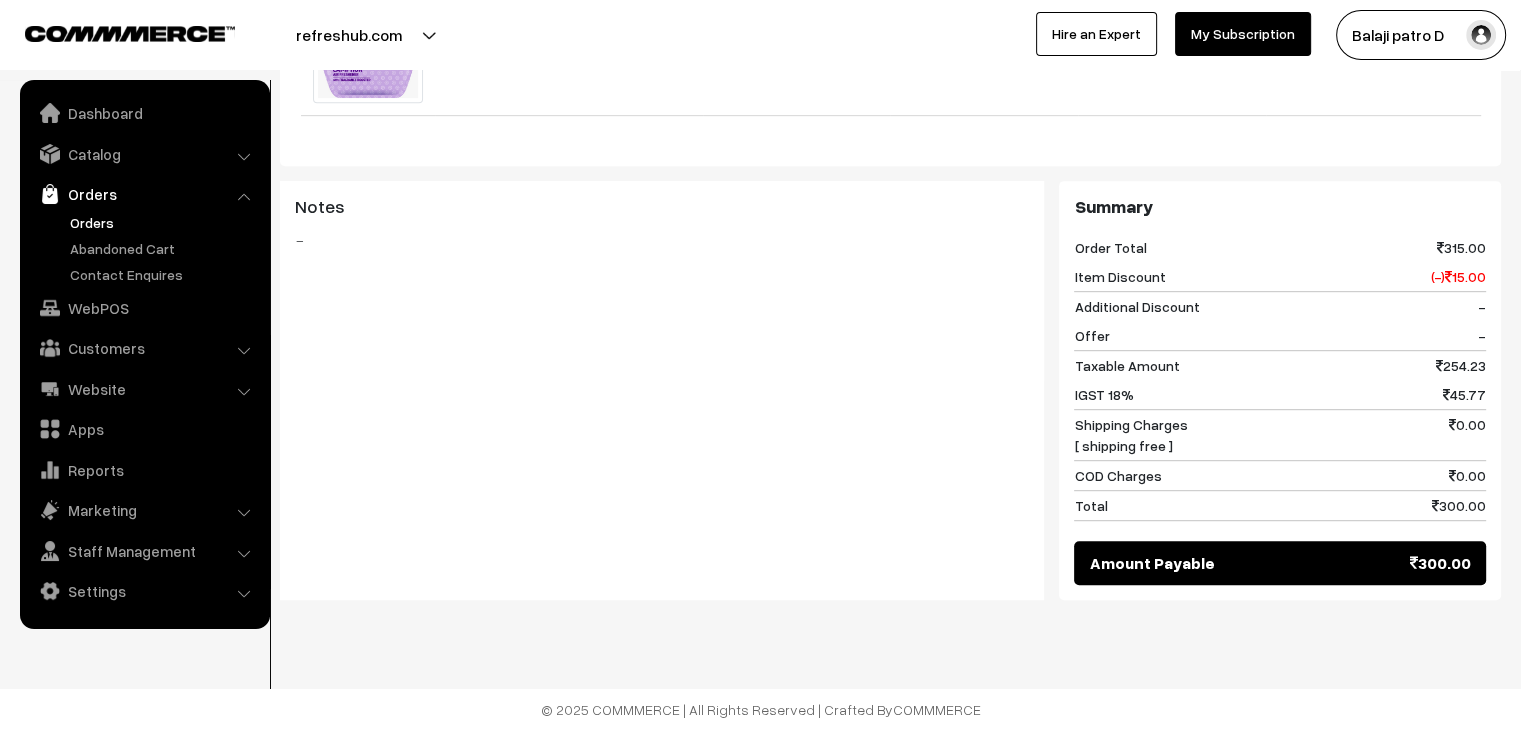 scroll, scrollTop: 1020, scrollLeft: 0, axis: vertical 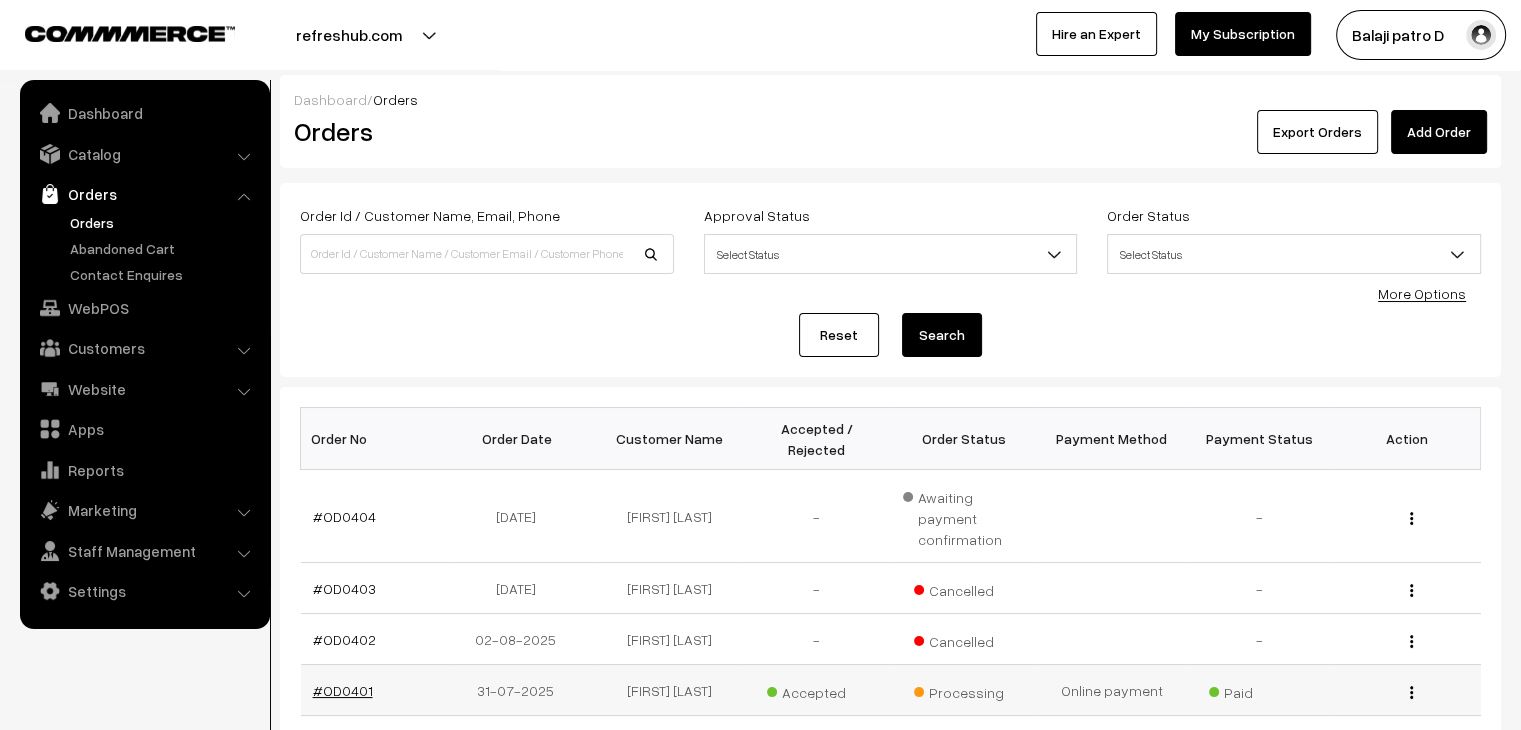 click on "#OD0401" at bounding box center [343, 690] 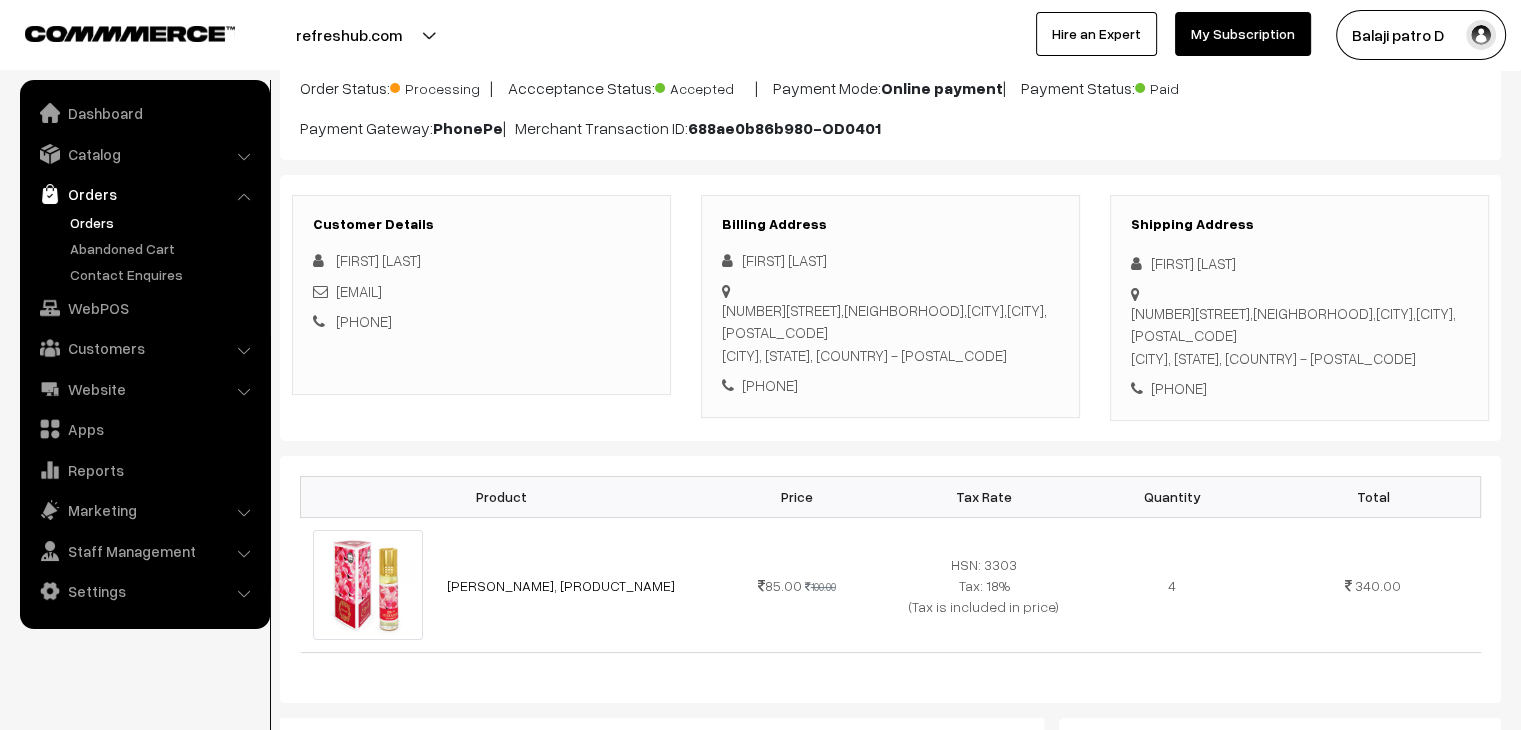 scroll, scrollTop: 500, scrollLeft: 0, axis: vertical 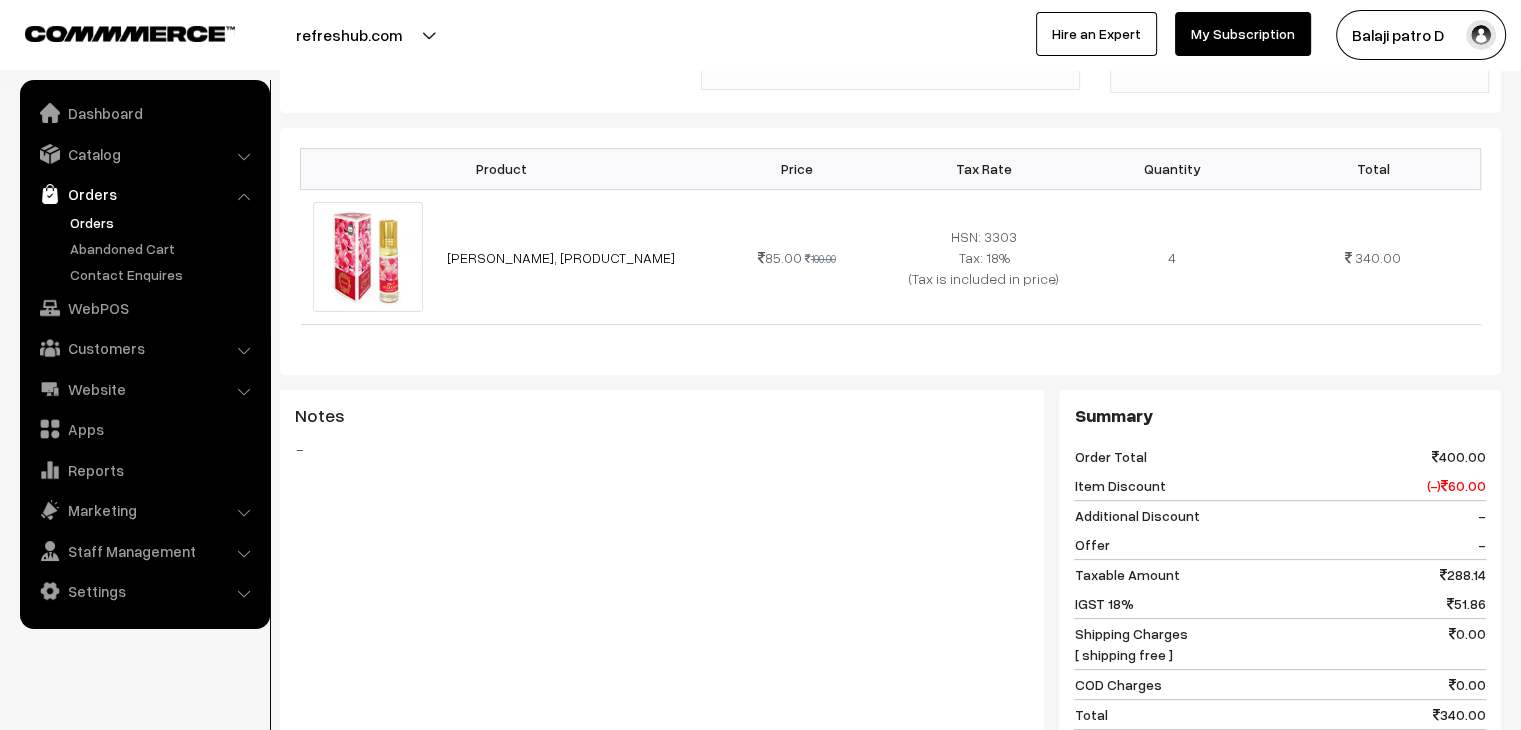 click on "Orders" at bounding box center (164, 222) 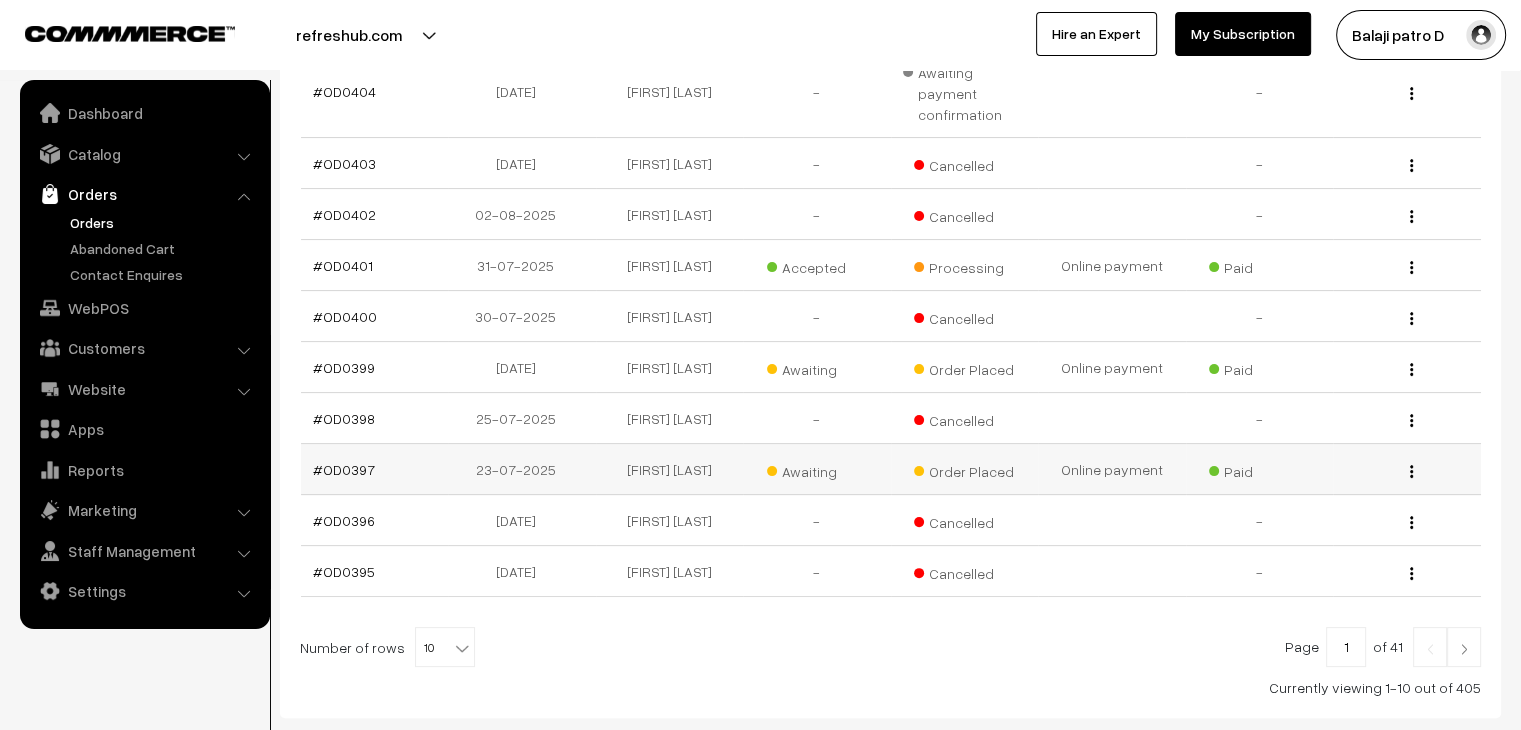 scroll, scrollTop: 399, scrollLeft: 0, axis: vertical 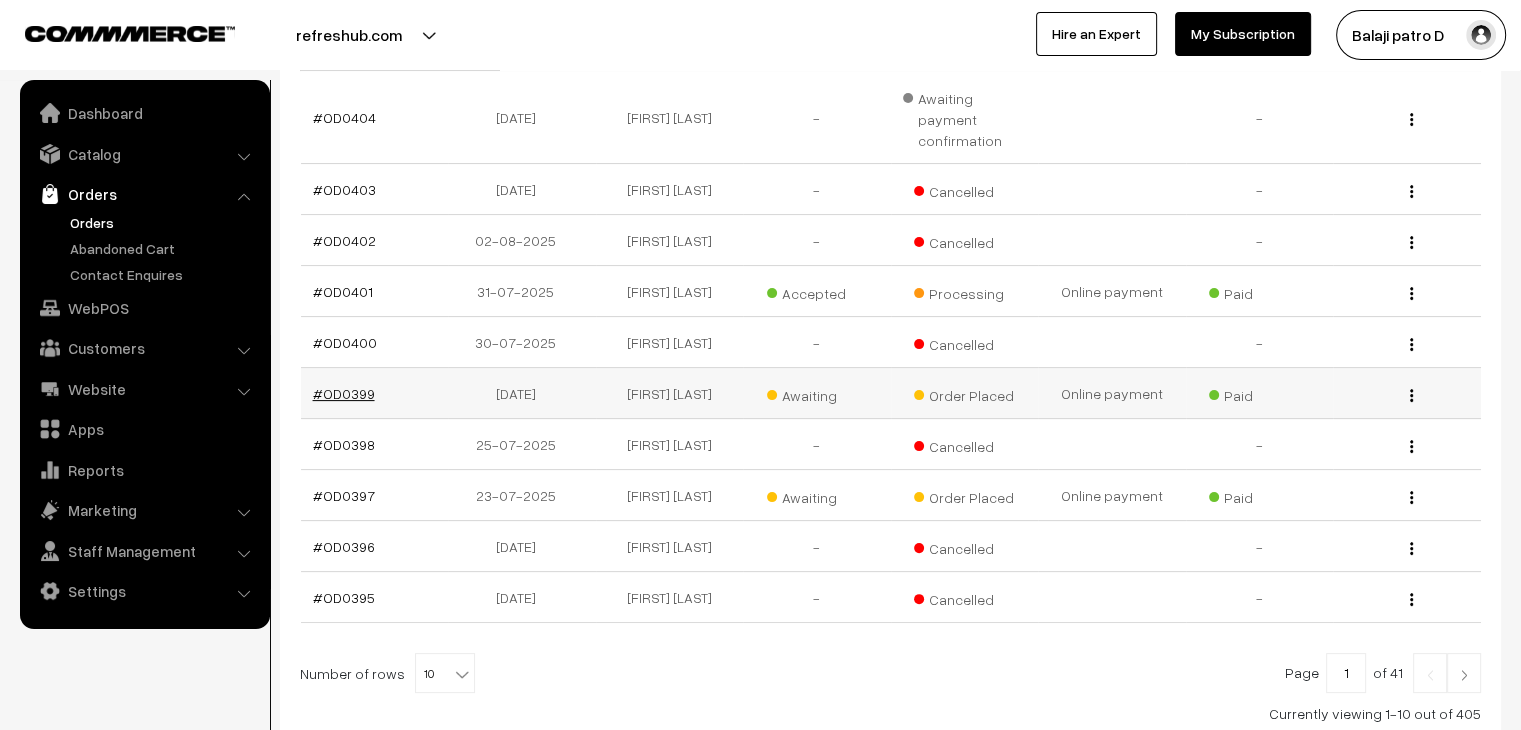 click on "#OD0399" at bounding box center (344, 393) 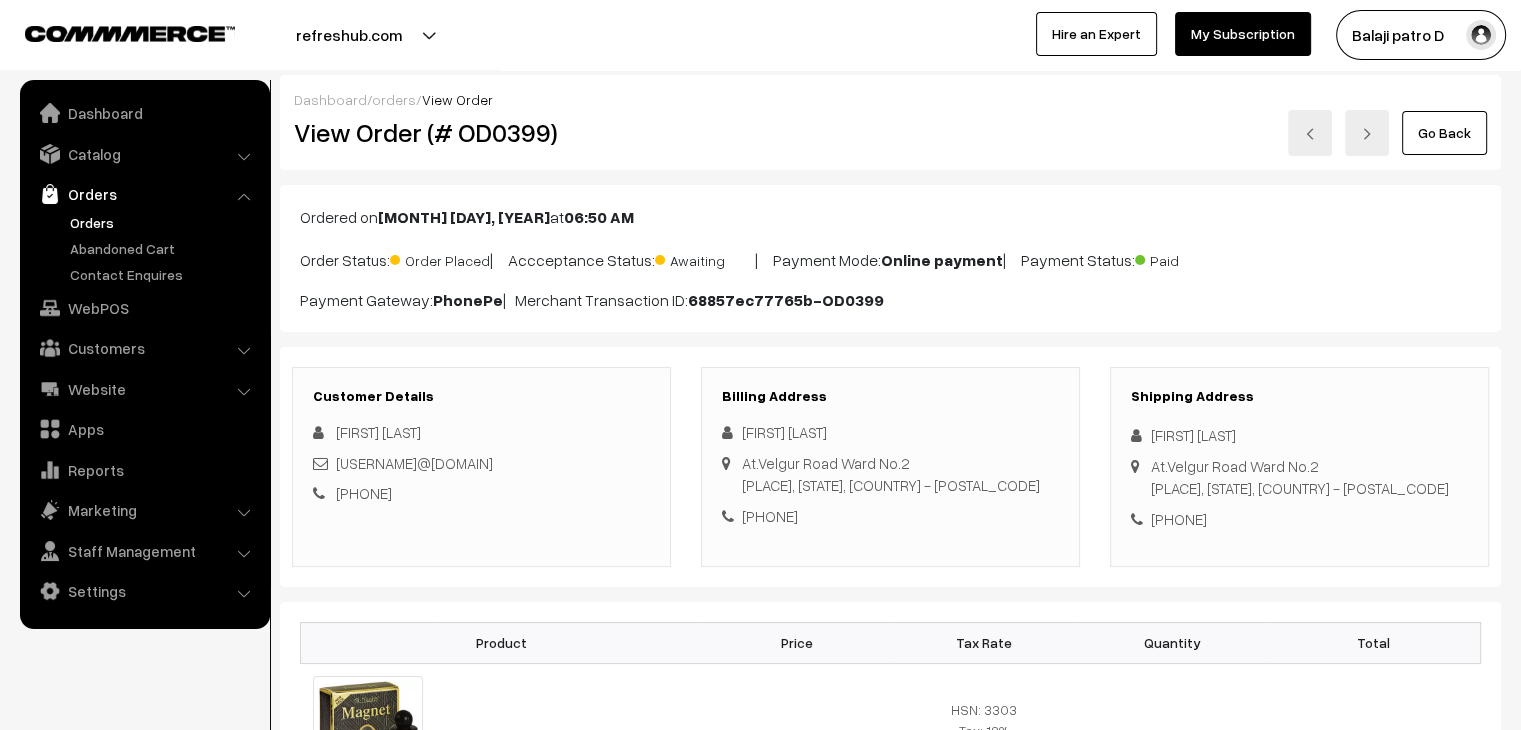 scroll, scrollTop: 100, scrollLeft: 0, axis: vertical 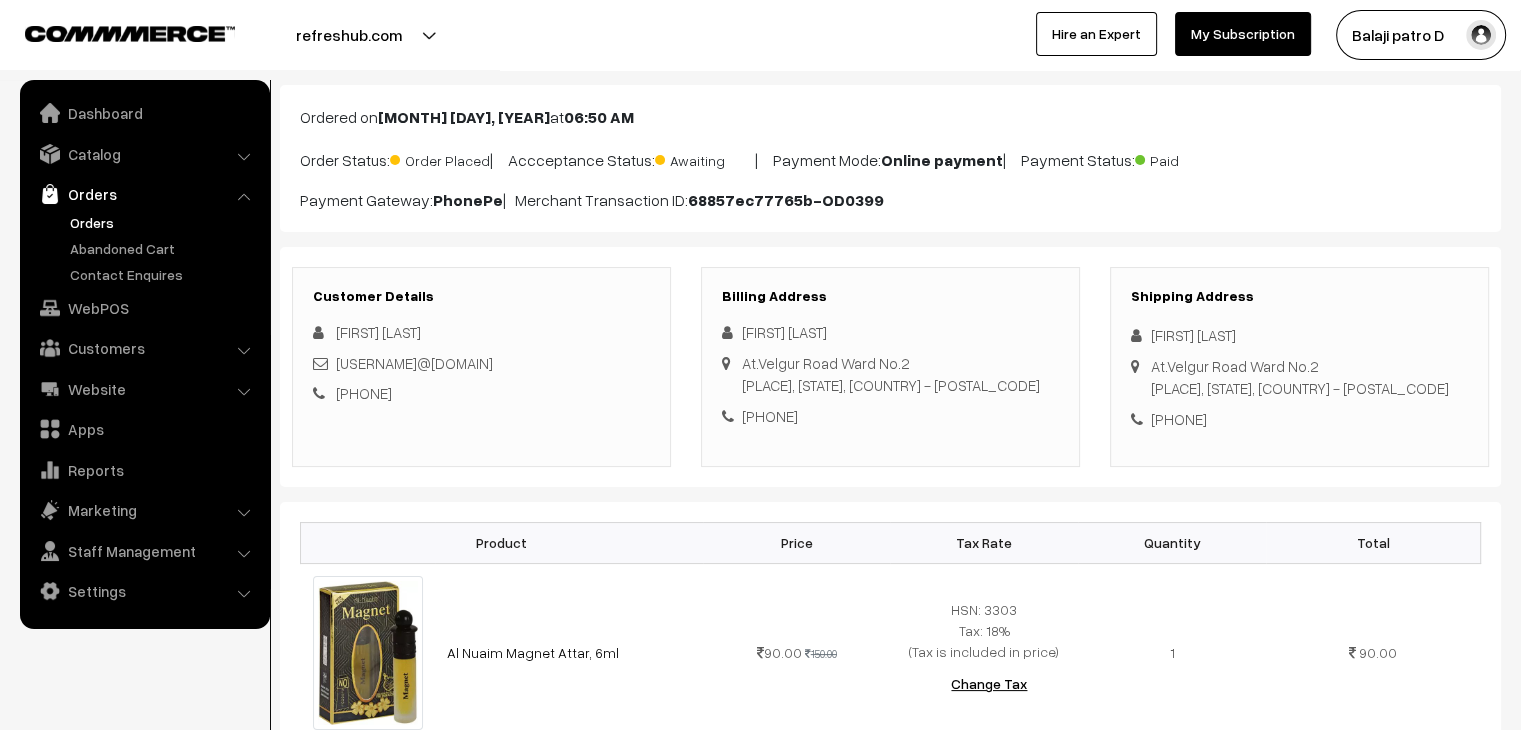 click on "Orders" at bounding box center [164, 222] 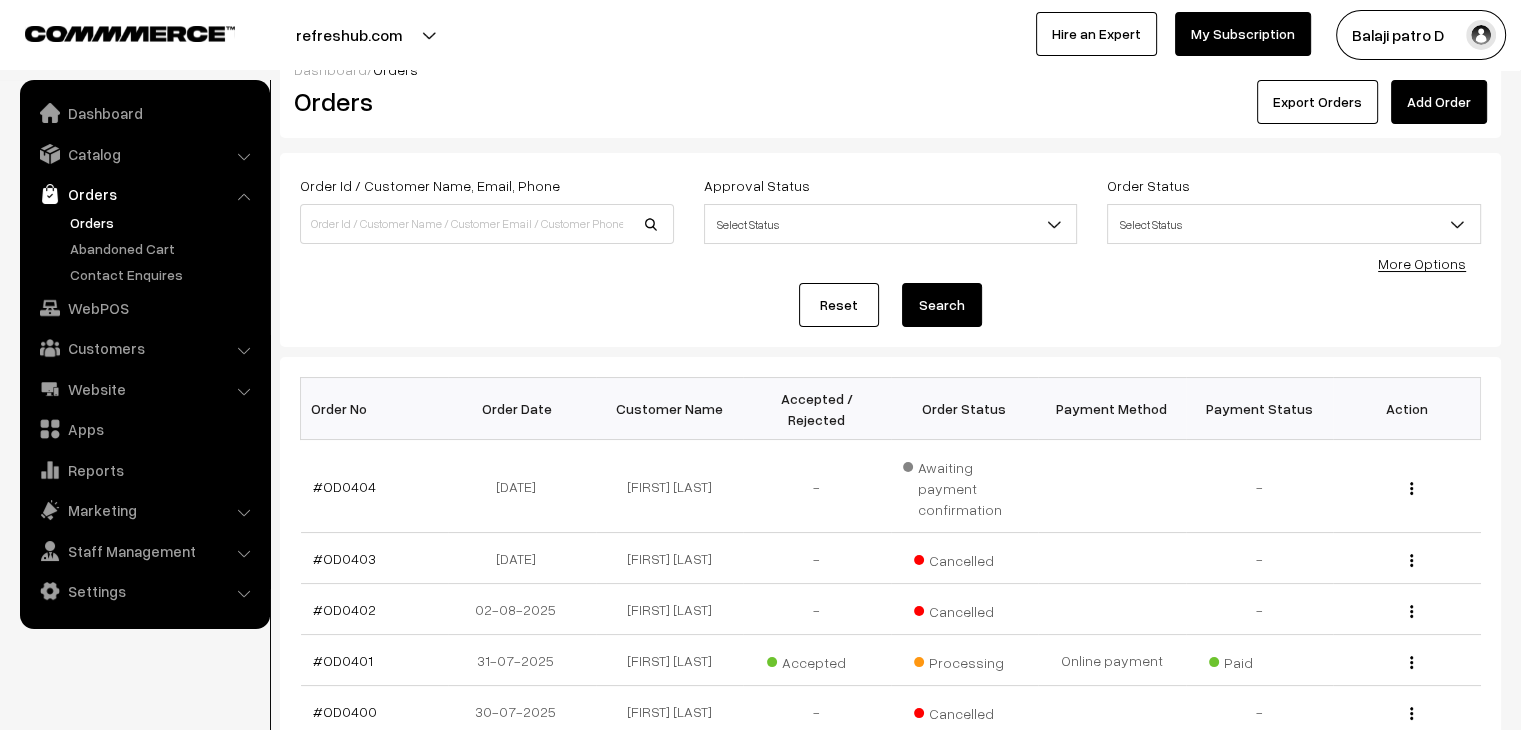 scroll, scrollTop: 0, scrollLeft: 0, axis: both 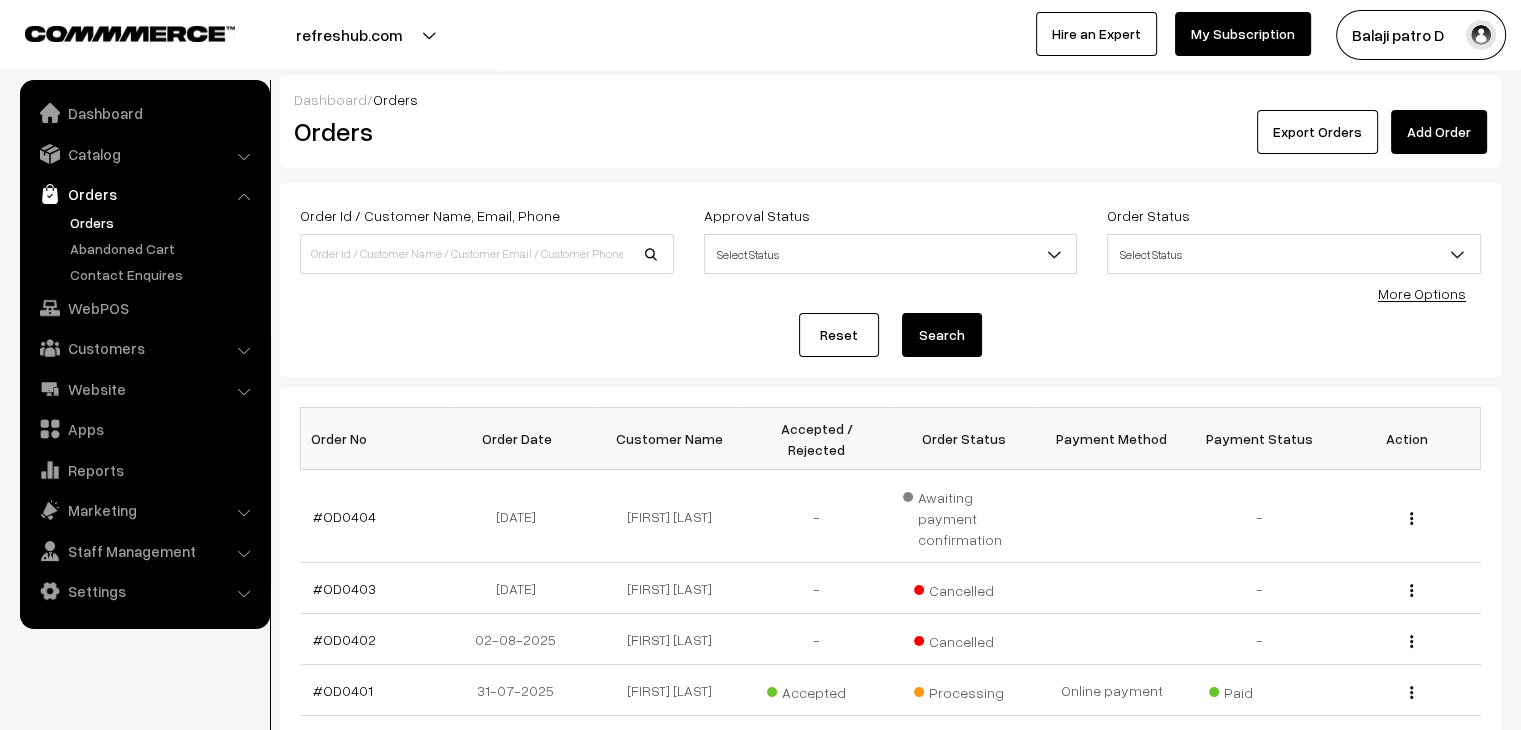 click on "Orders" at bounding box center [164, 222] 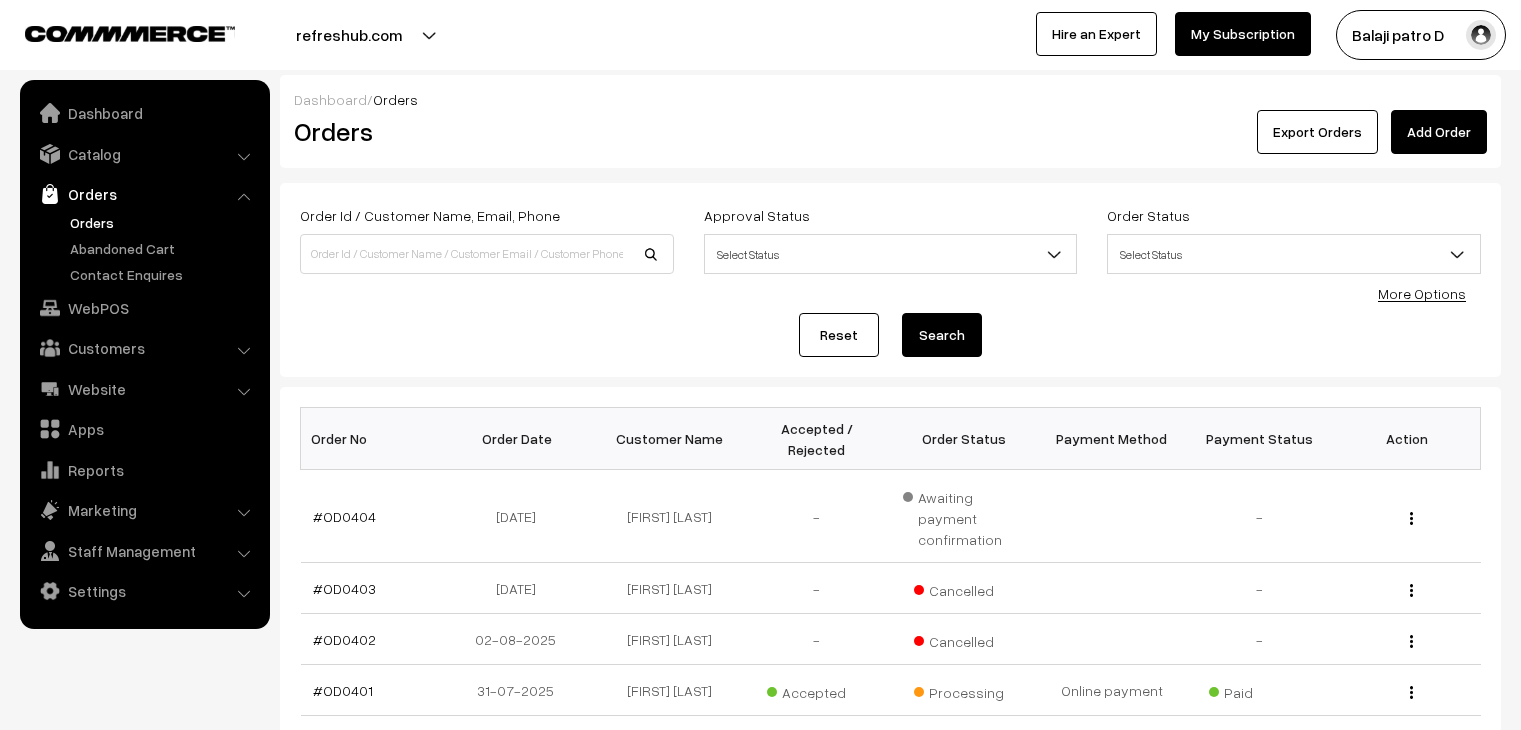 scroll, scrollTop: 0, scrollLeft: 0, axis: both 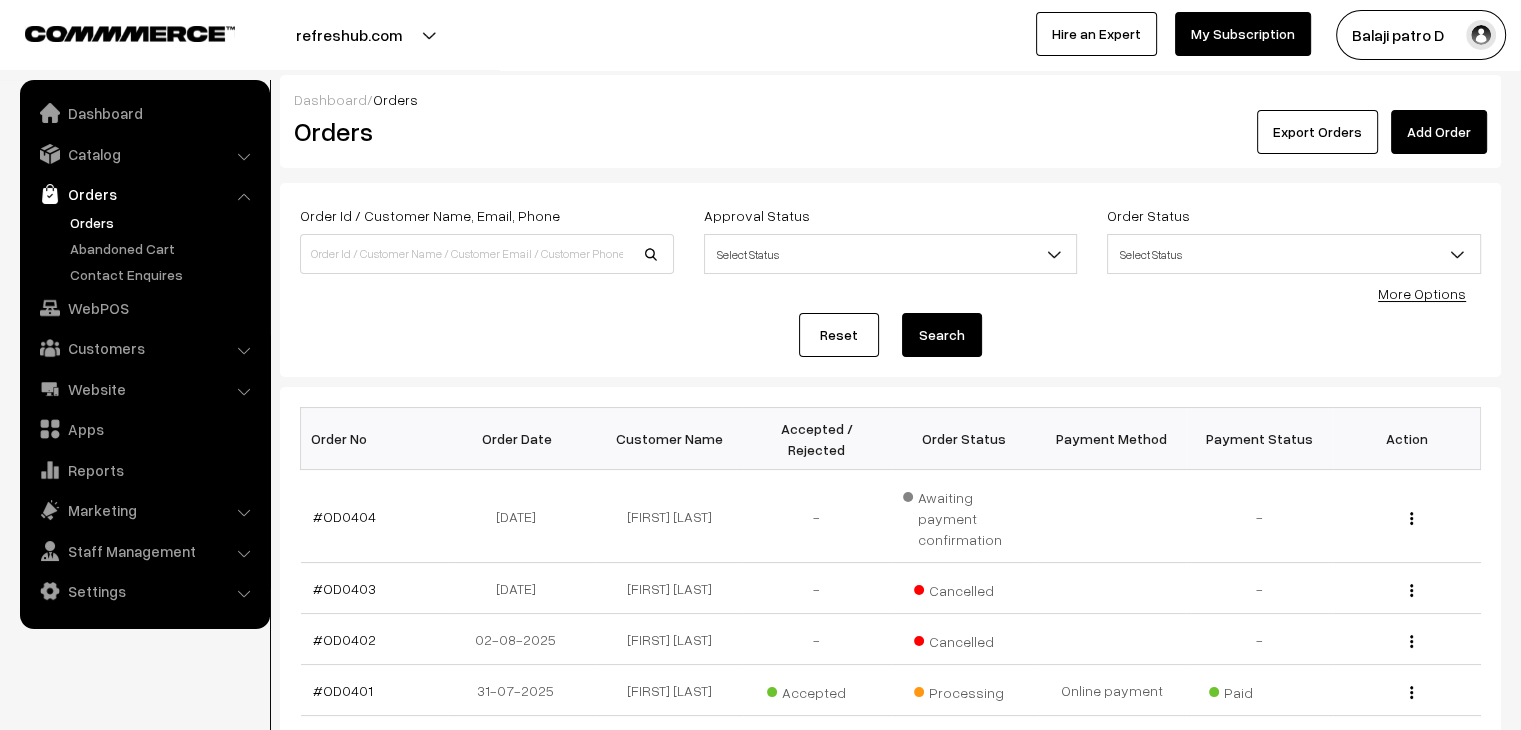 click on "Order Id / Customer Name, Email, Phone
Approval Status
Select Status
Awaiting
Accepted
Rejected
Select Status
Order Status
Select Status
Draft Order
Order Placed" at bounding box center [890, 248] 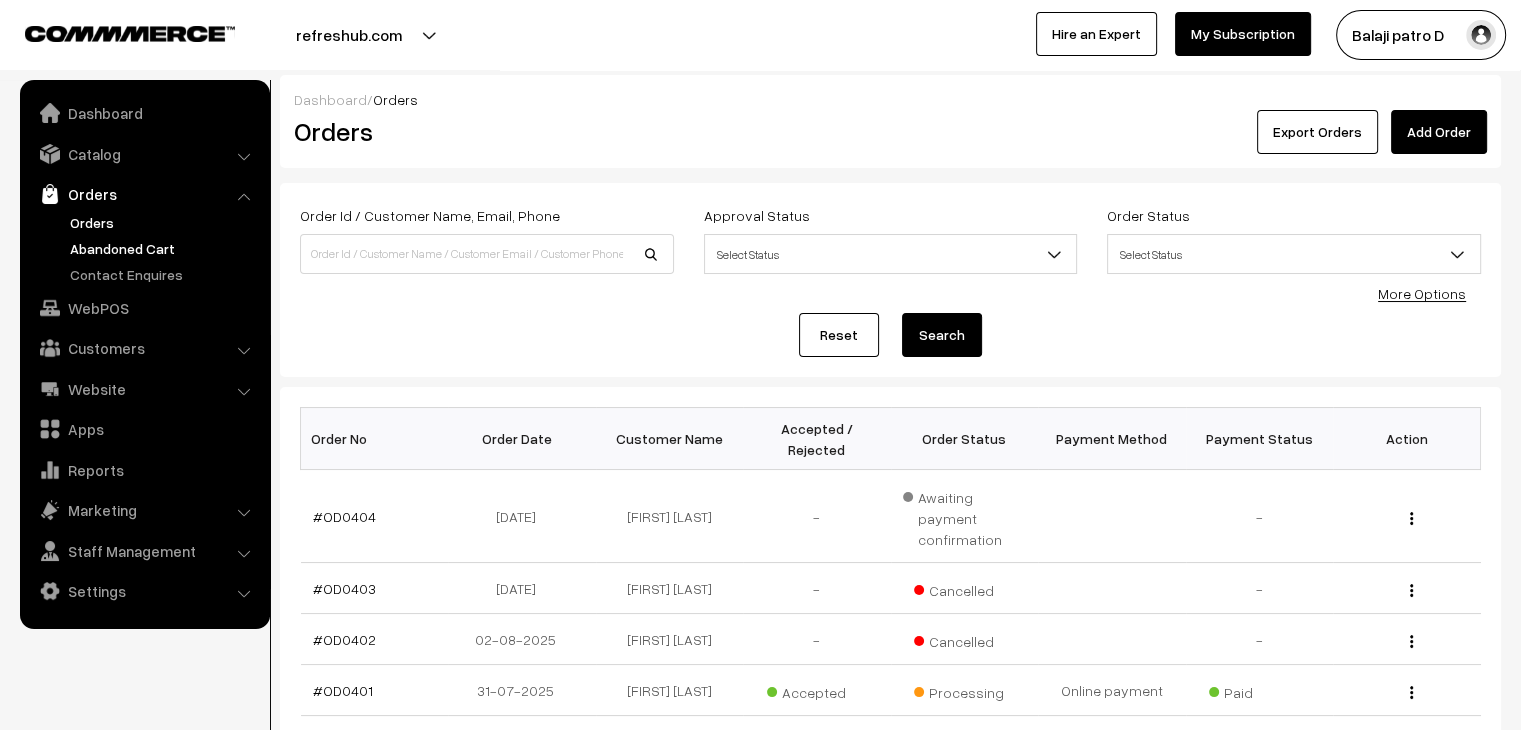 click on "Abandoned Cart" at bounding box center [164, 248] 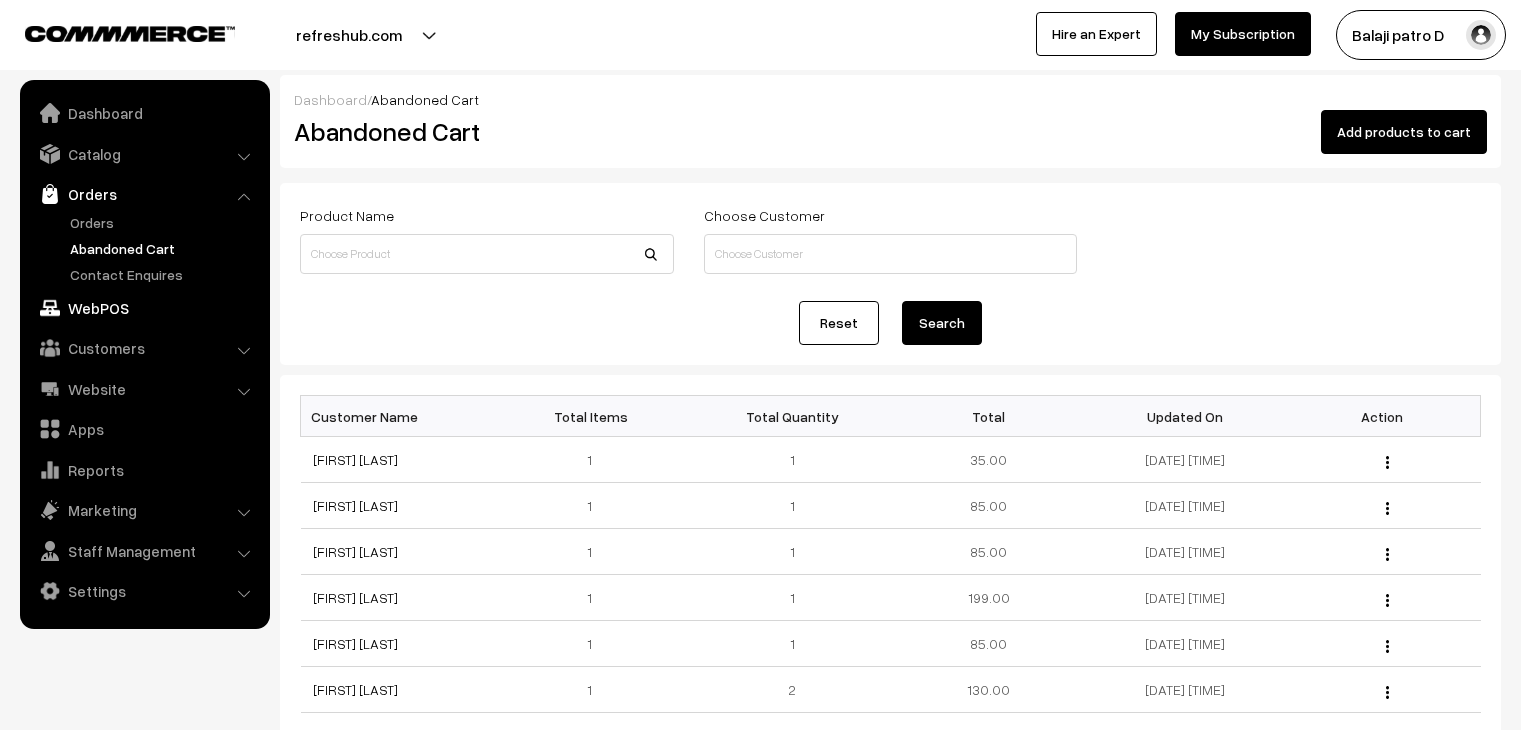 scroll, scrollTop: 0, scrollLeft: 0, axis: both 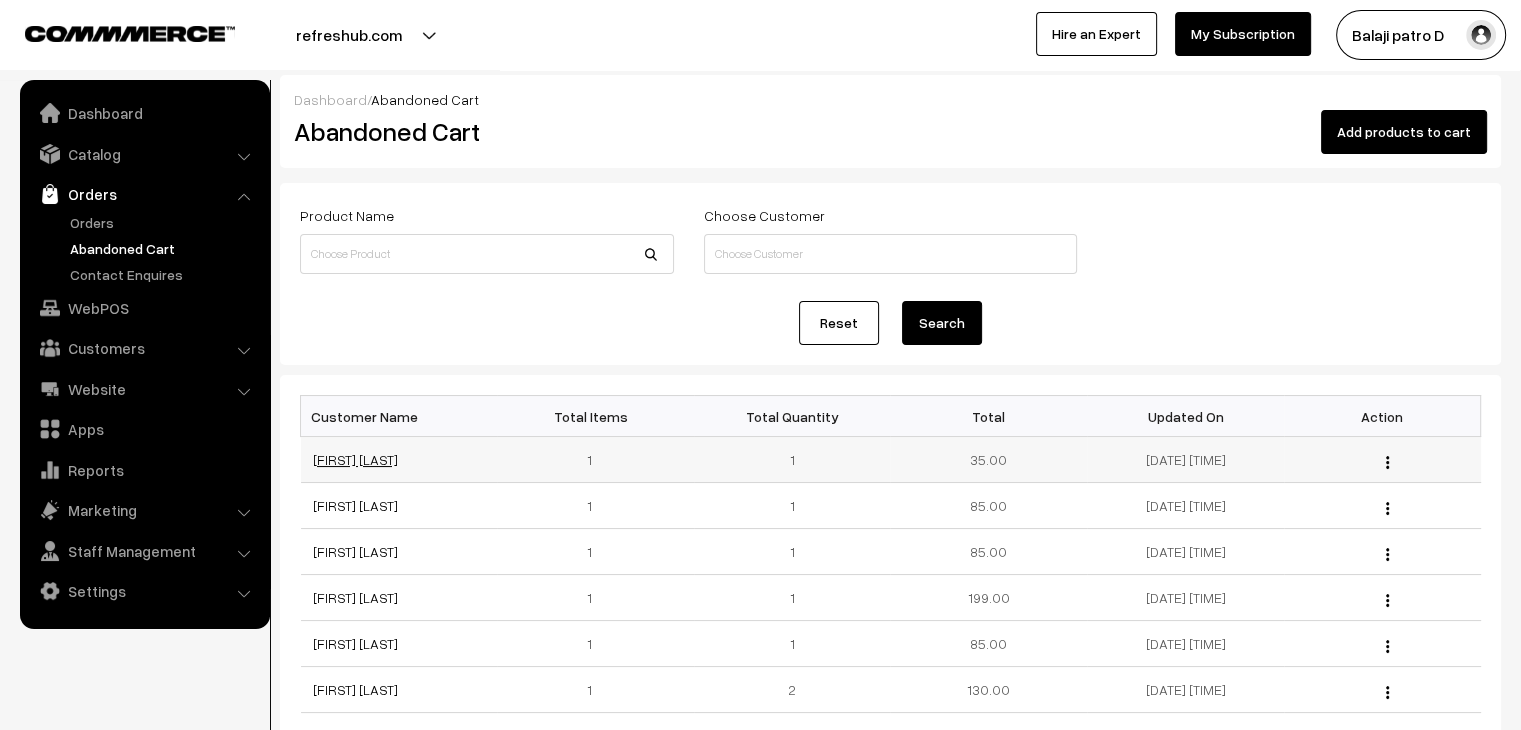 click on "[FIRST] [LAST]" at bounding box center (355, 459) 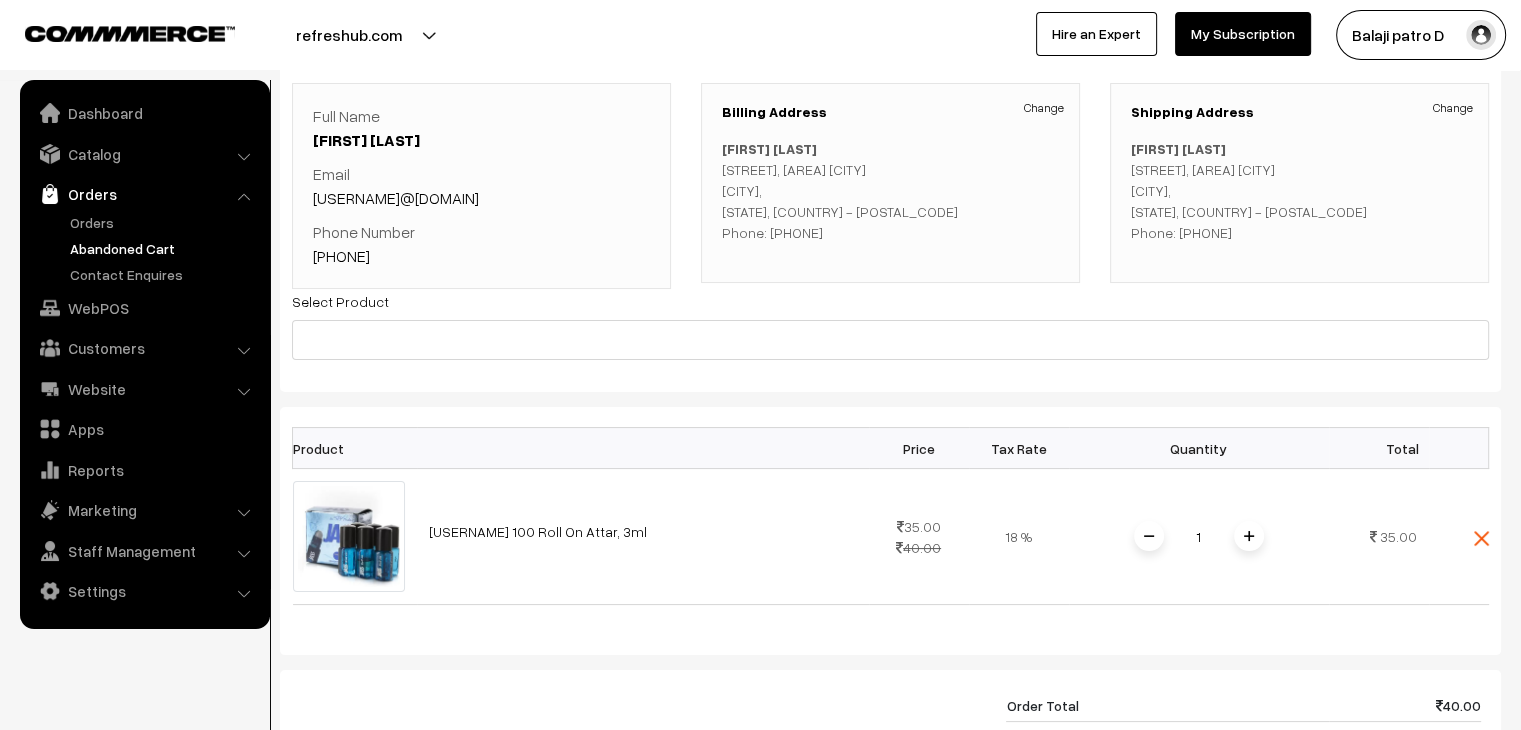 scroll, scrollTop: 0, scrollLeft: 0, axis: both 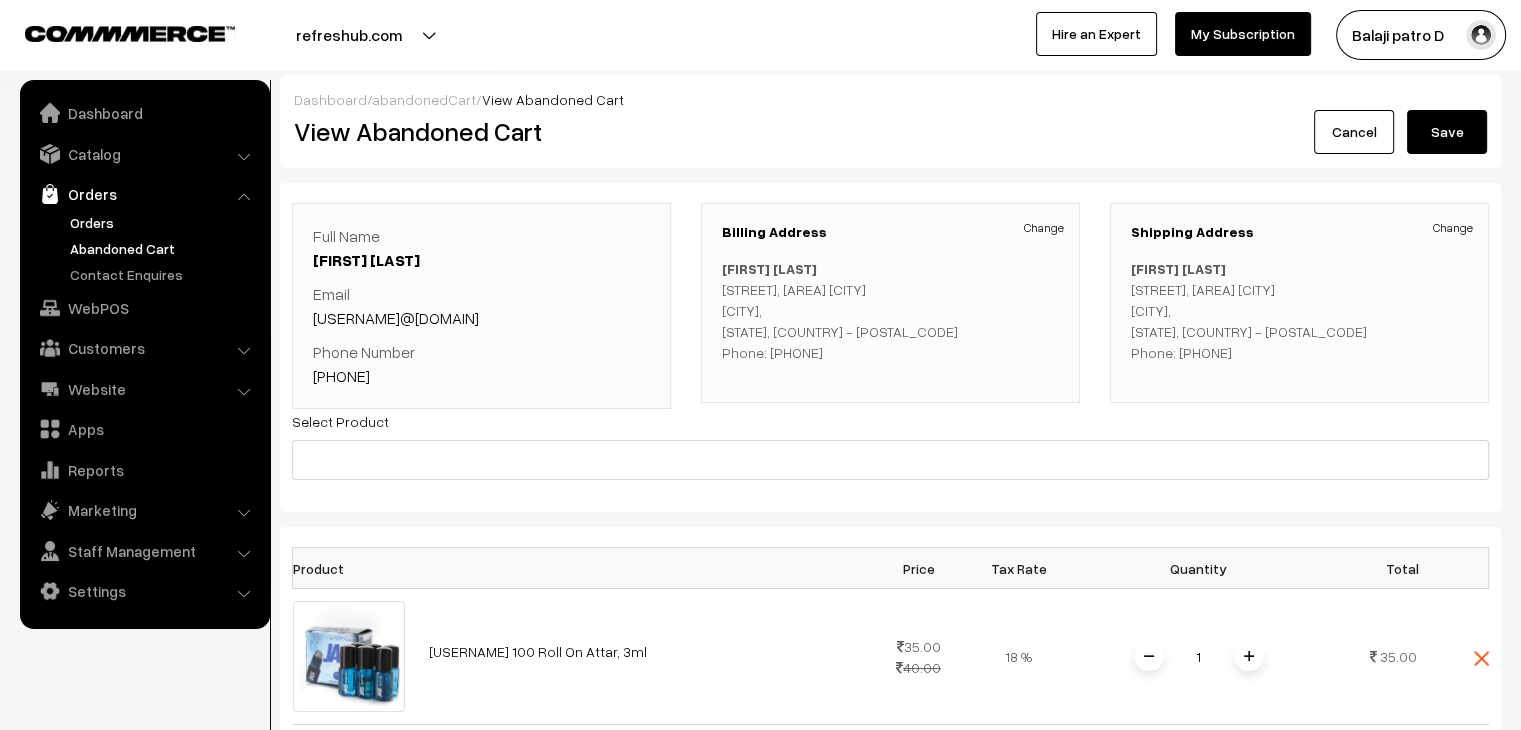 click on "Orders" at bounding box center (164, 222) 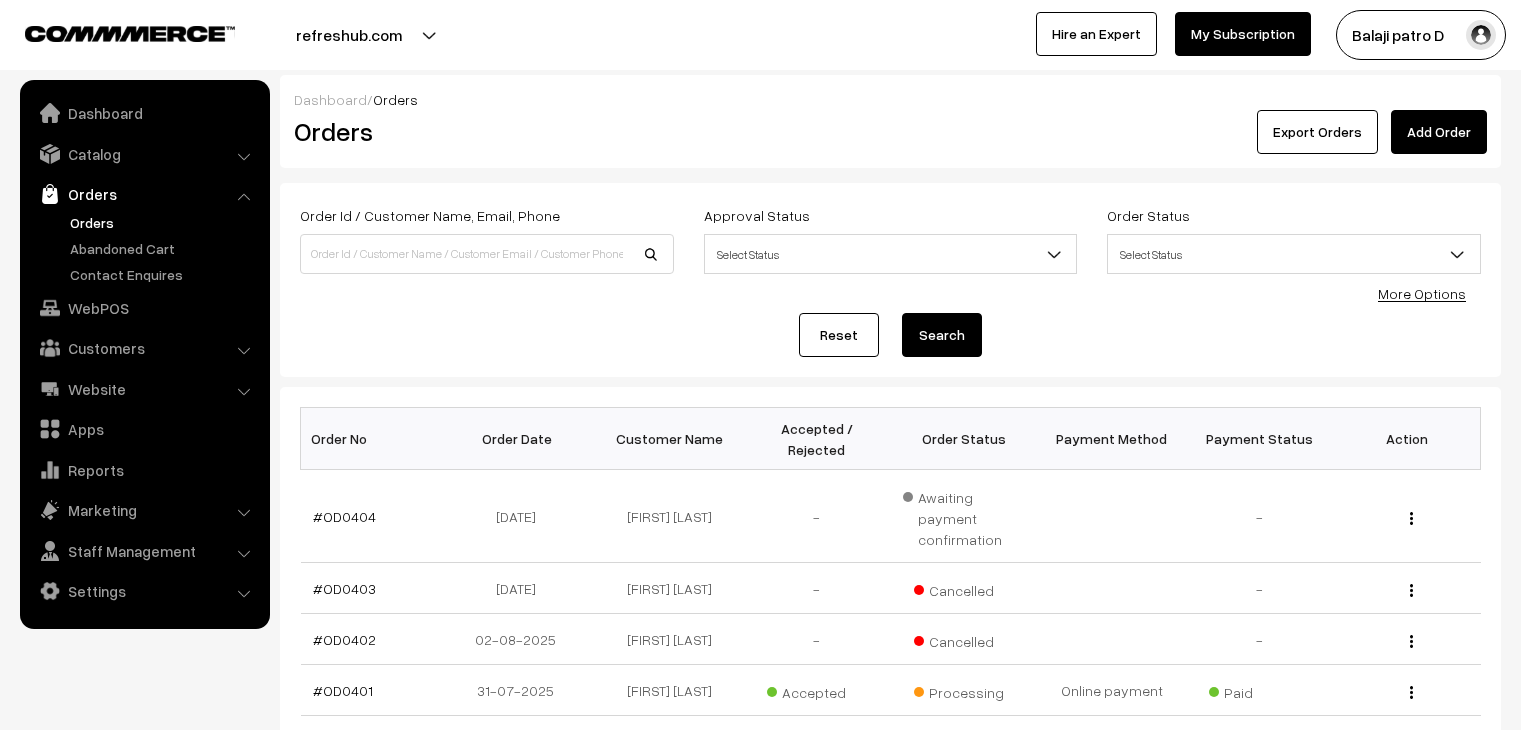 scroll, scrollTop: 0, scrollLeft: 0, axis: both 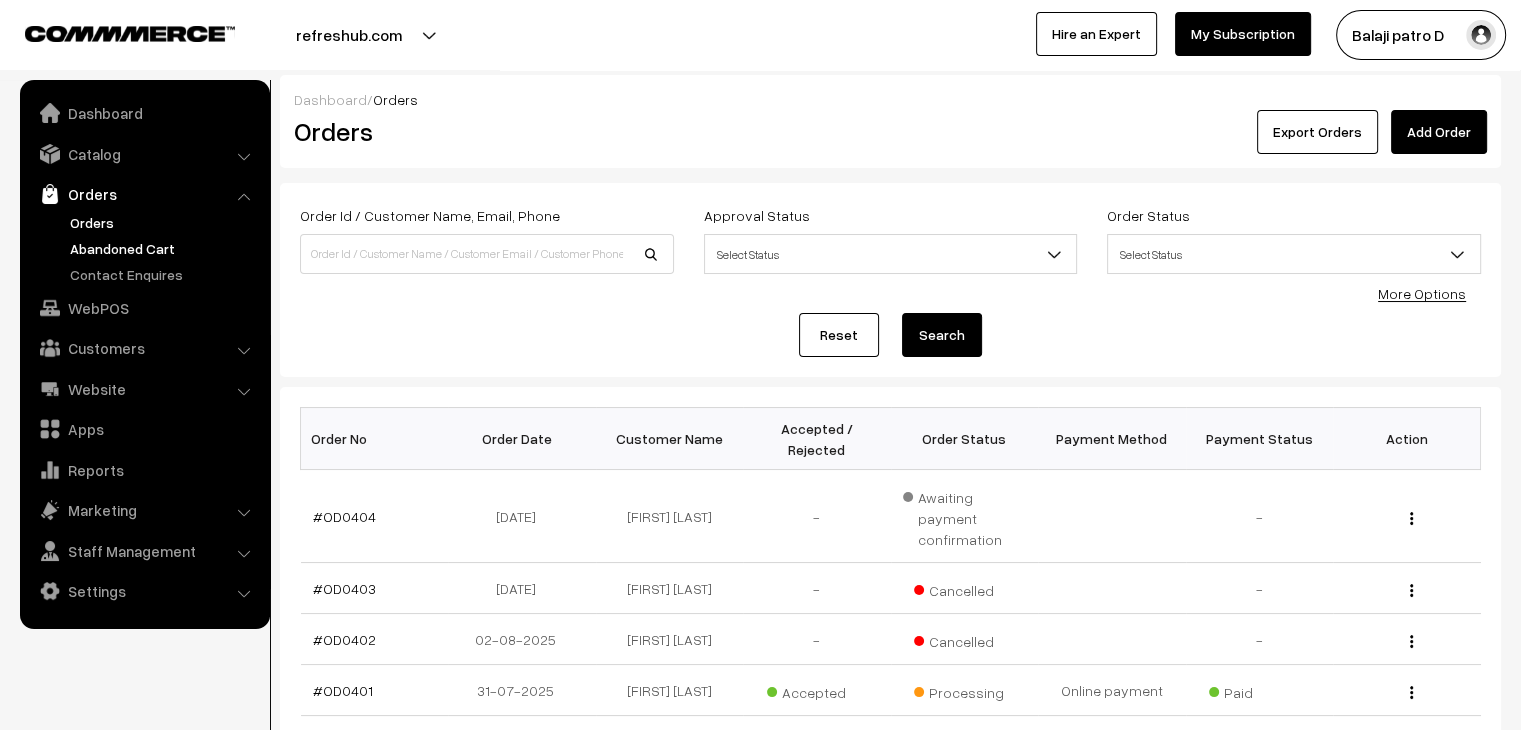 click on "Abandoned Cart" at bounding box center [164, 248] 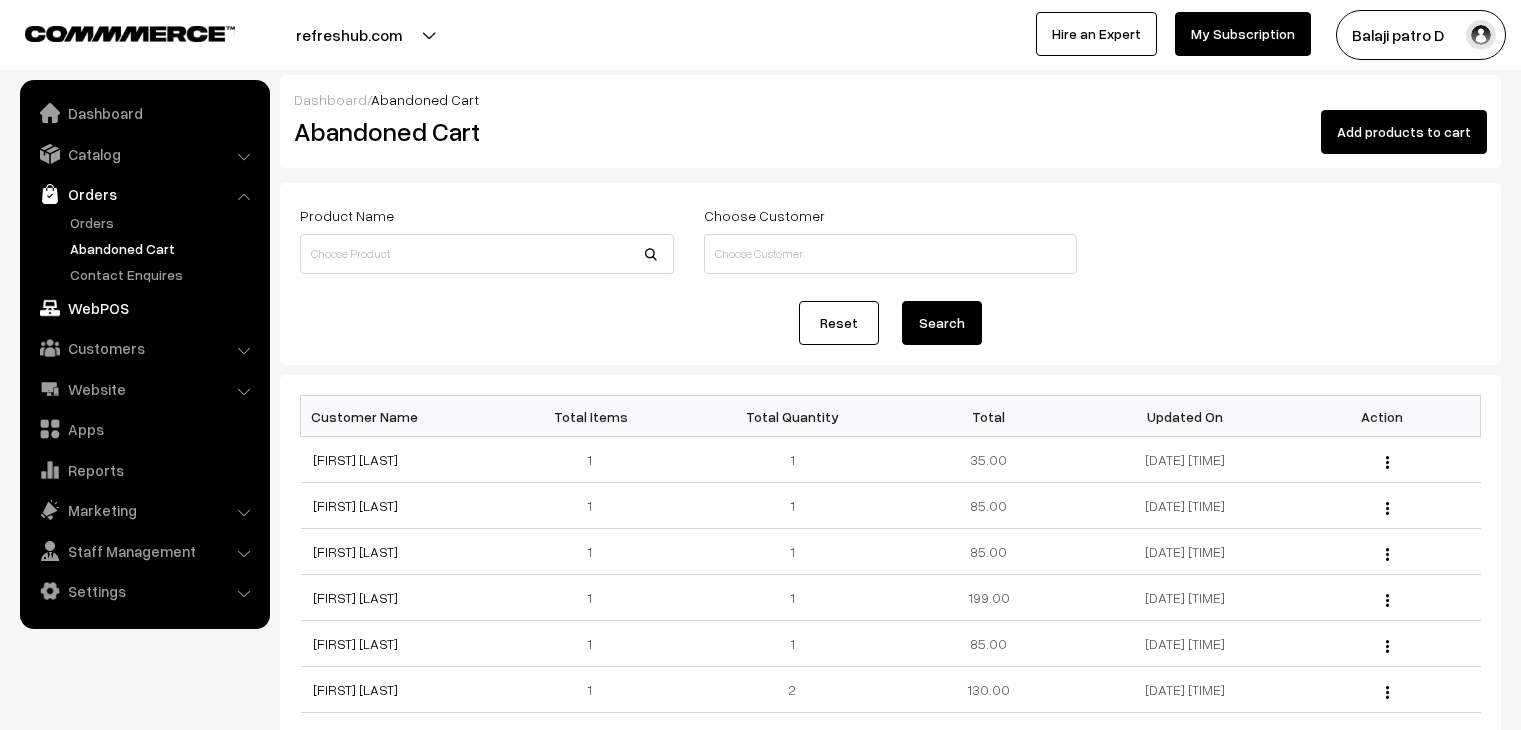 scroll, scrollTop: 0, scrollLeft: 0, axis: both 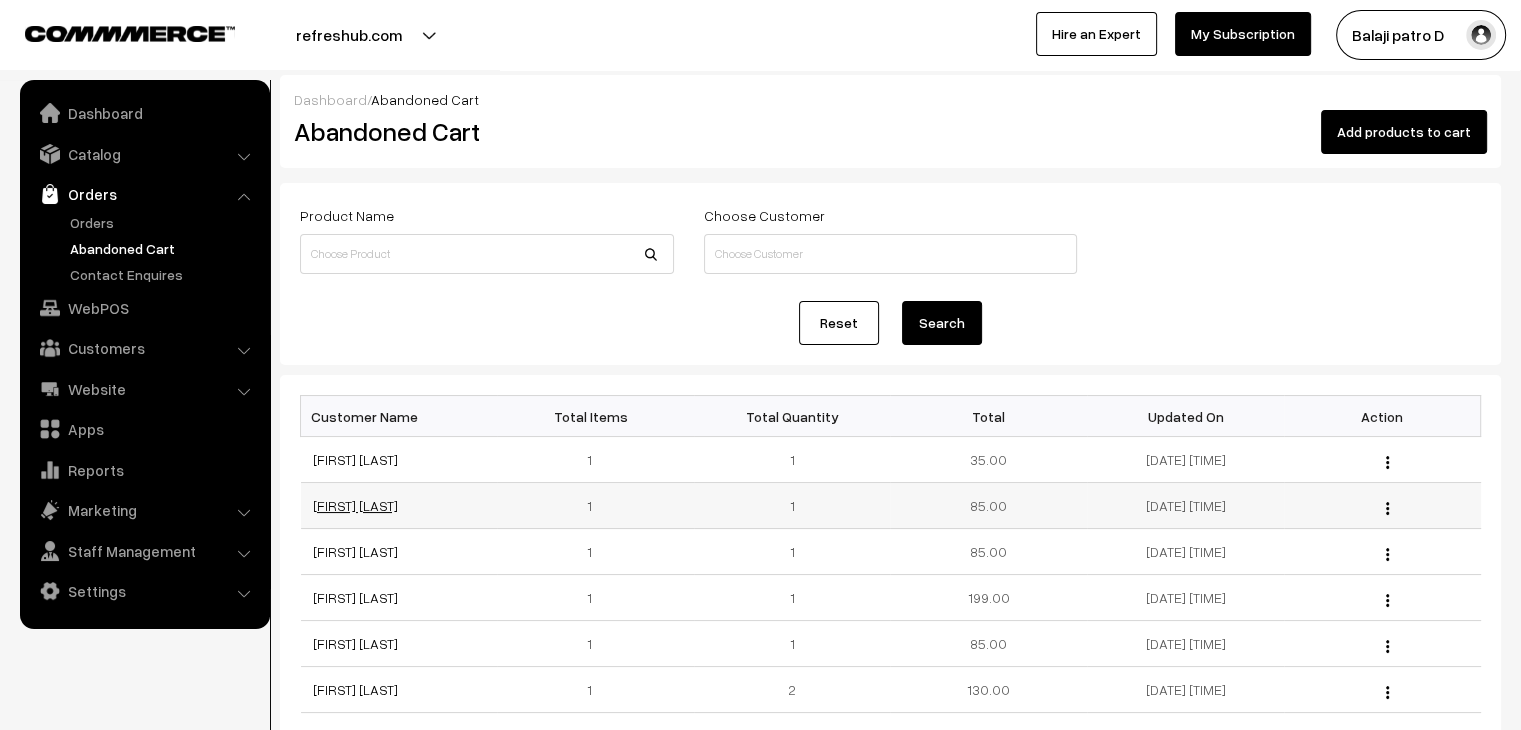 click on "[FIRST] [LAST]" at bounding box center (355, 505) 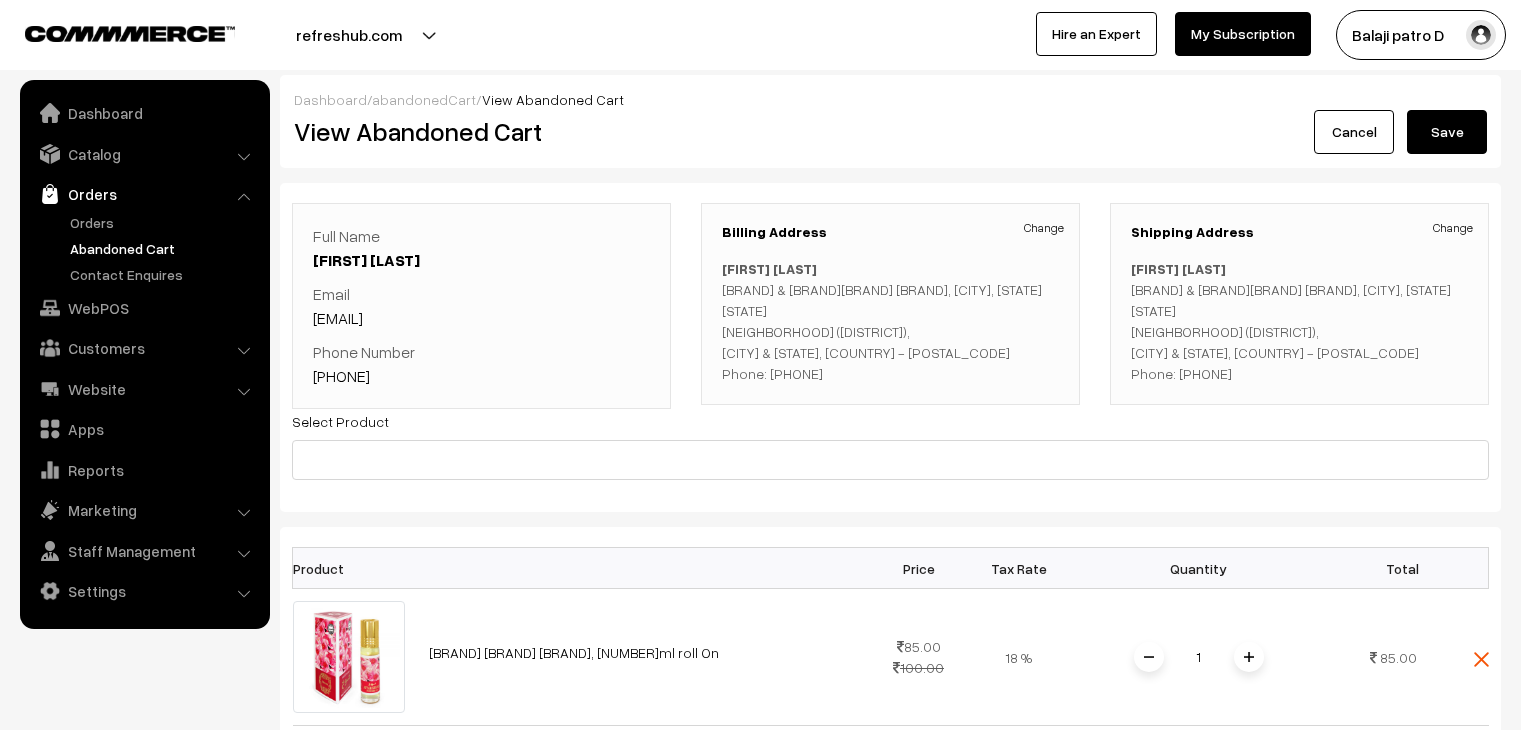 scroll, scrollTop: 0, scrollLeft: 0, axis: both 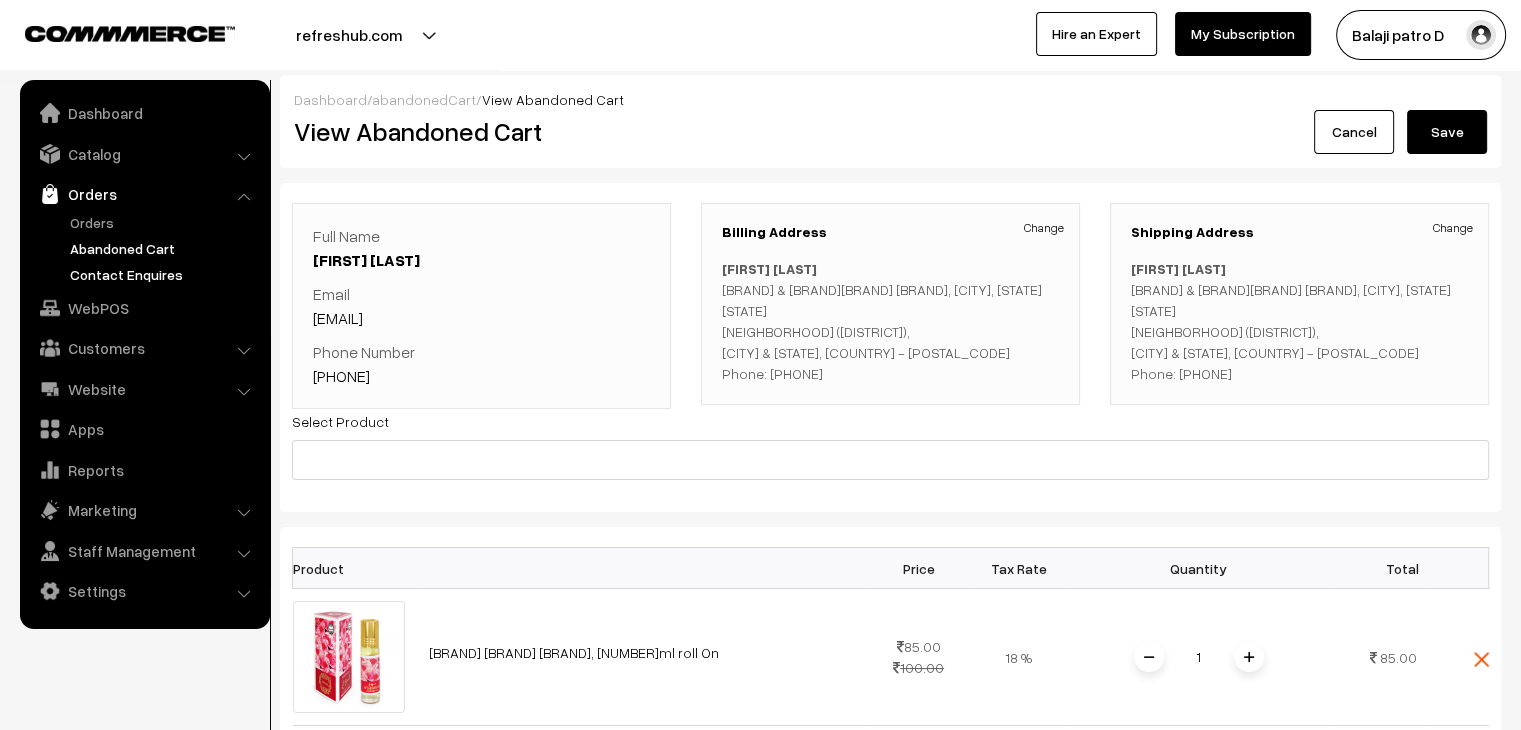 click on "Contact Enquires" at bounding box center (164, 274) 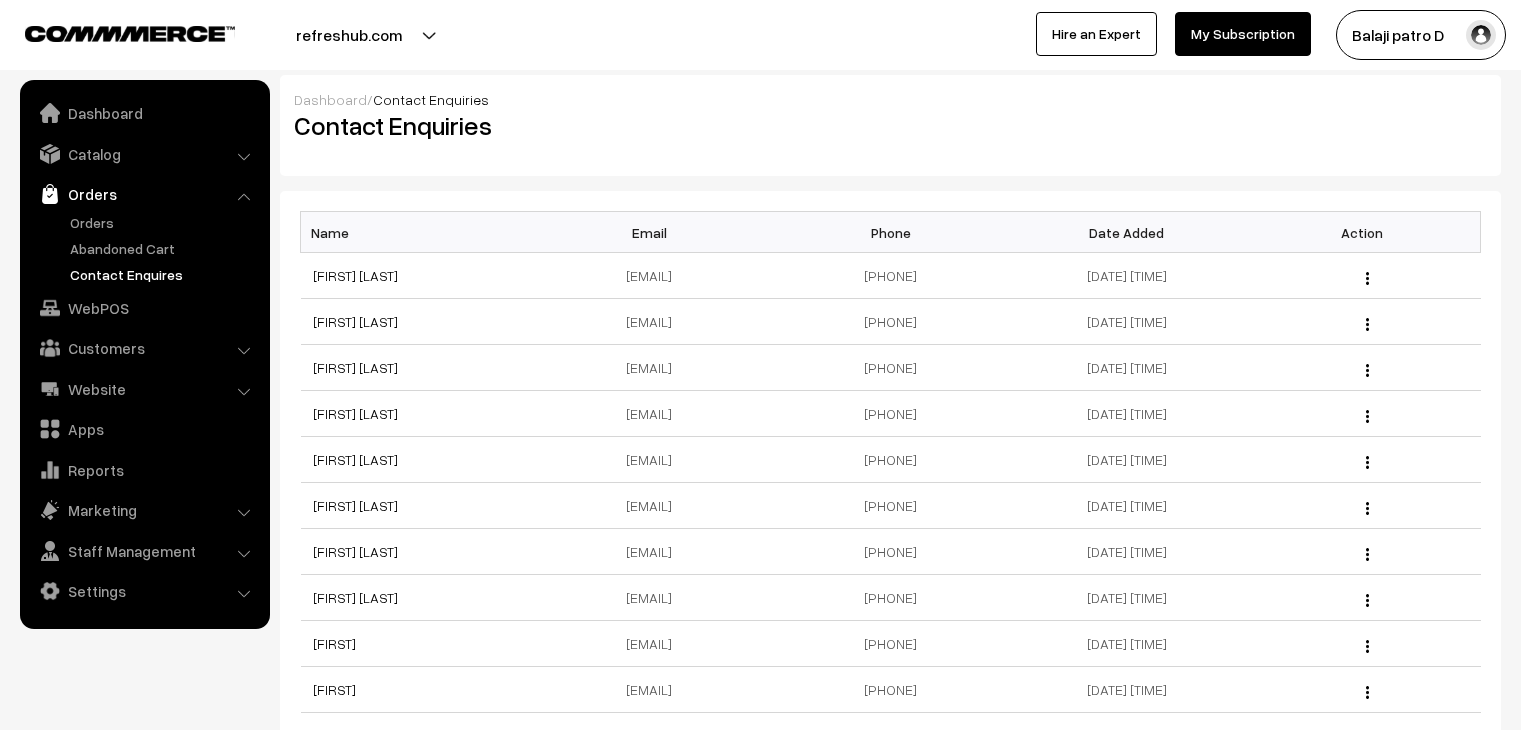 scroll, scrollTop: 0, scrollLeft: 0, axis: both 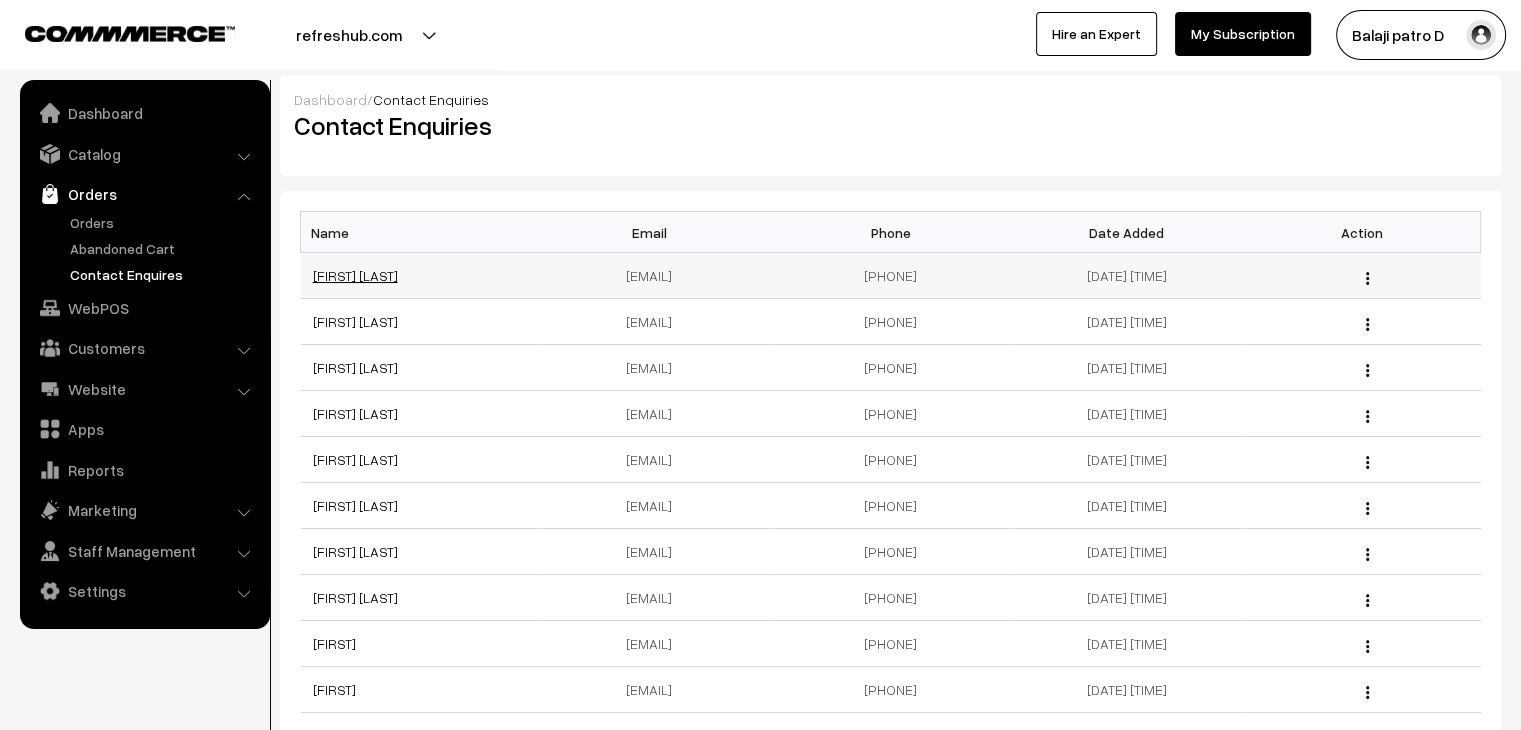 click on "Gurram Venkatesh" at bounding box center [355, 275] 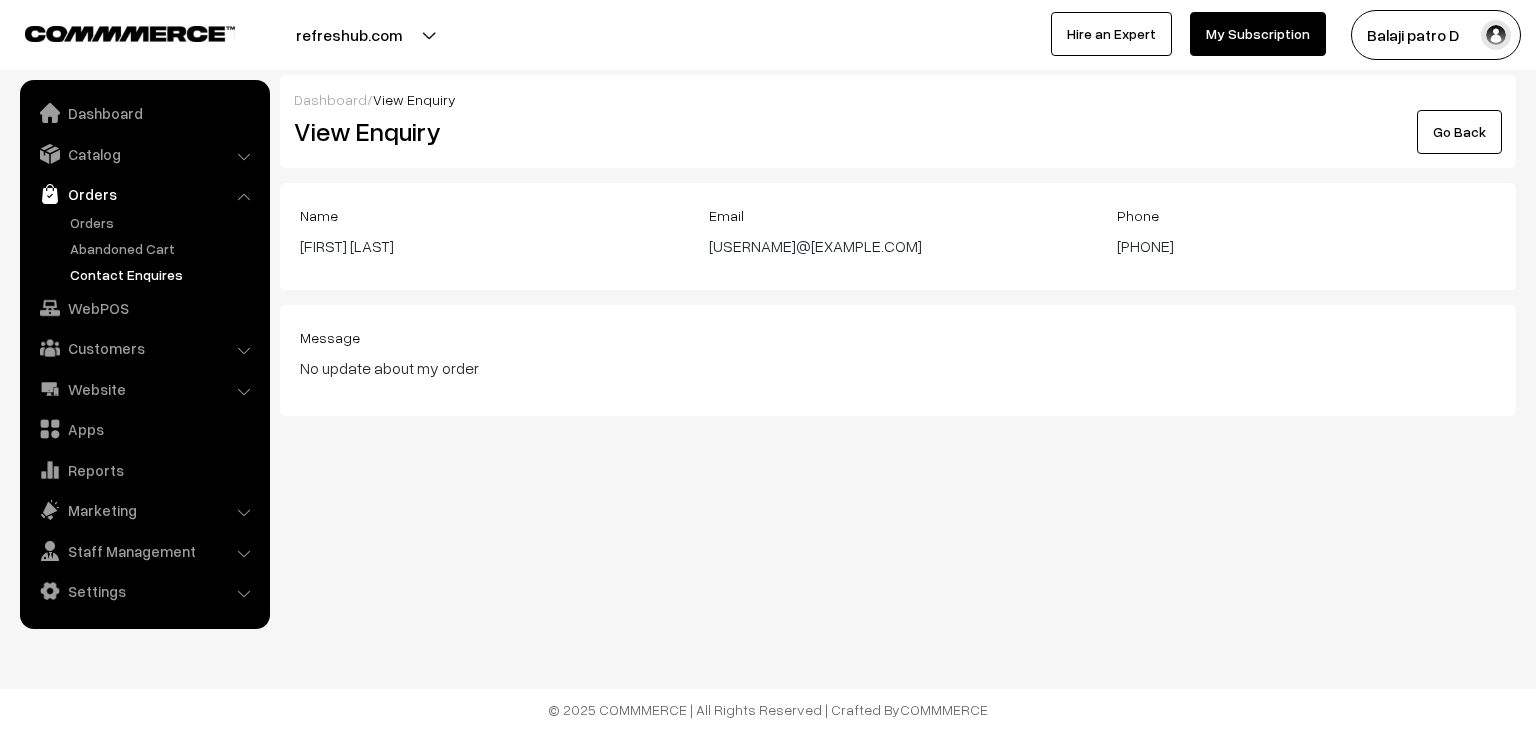 scroll, scrollTop: 0, scrollLeft: 0, axis: both 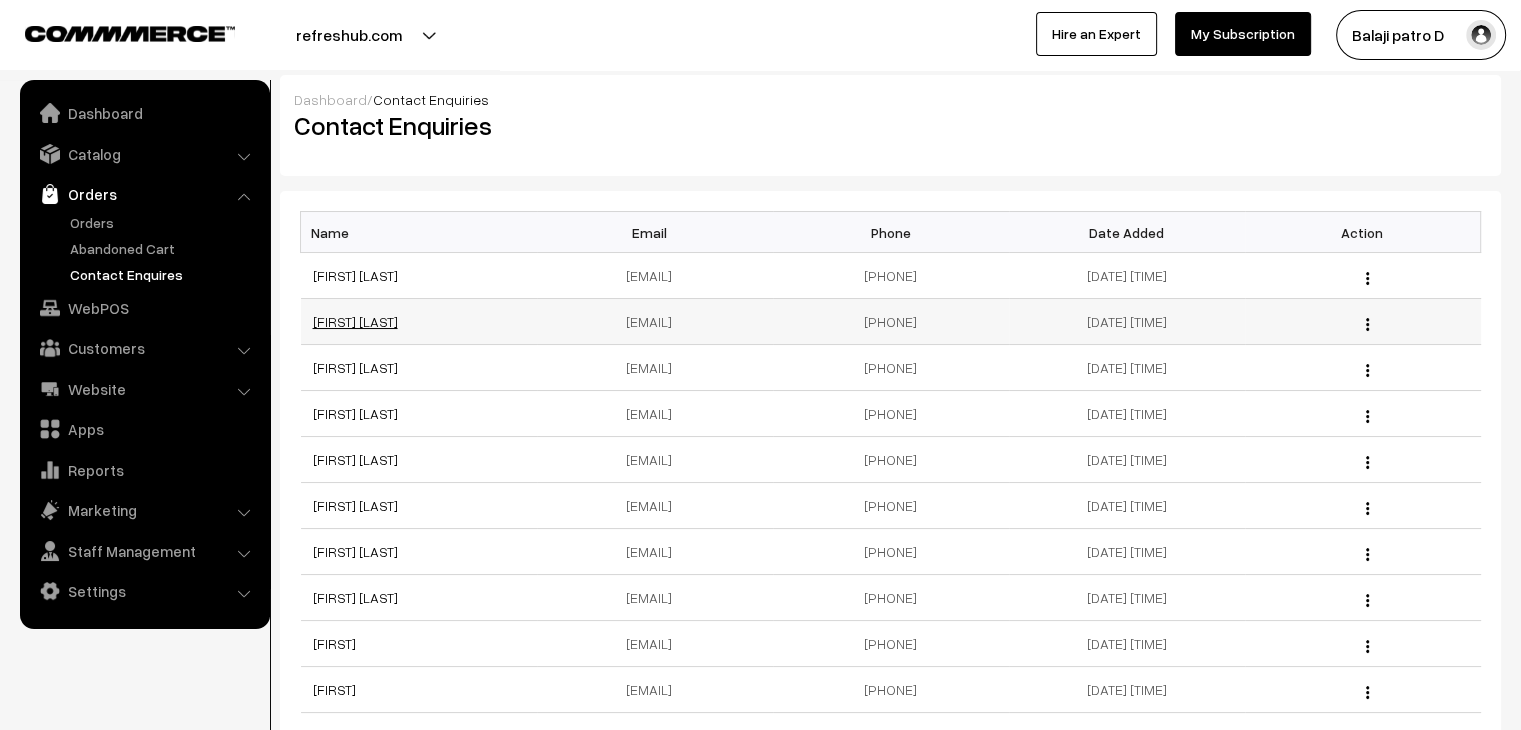 click on "[FIRST] [LAST]" at bounding box center [355, 321] 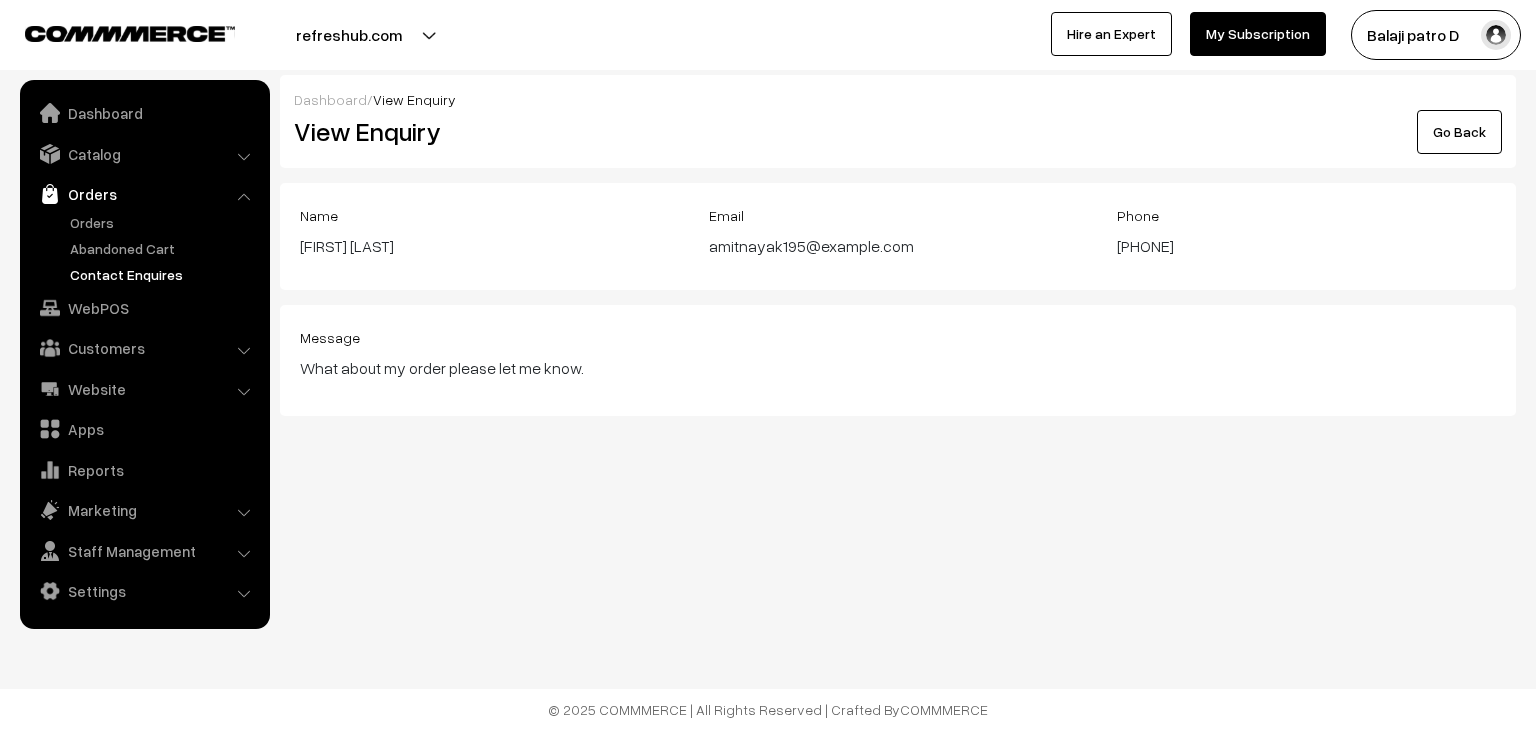 scroll, scrollTop: 0, scrollLeft: 0, axis: both 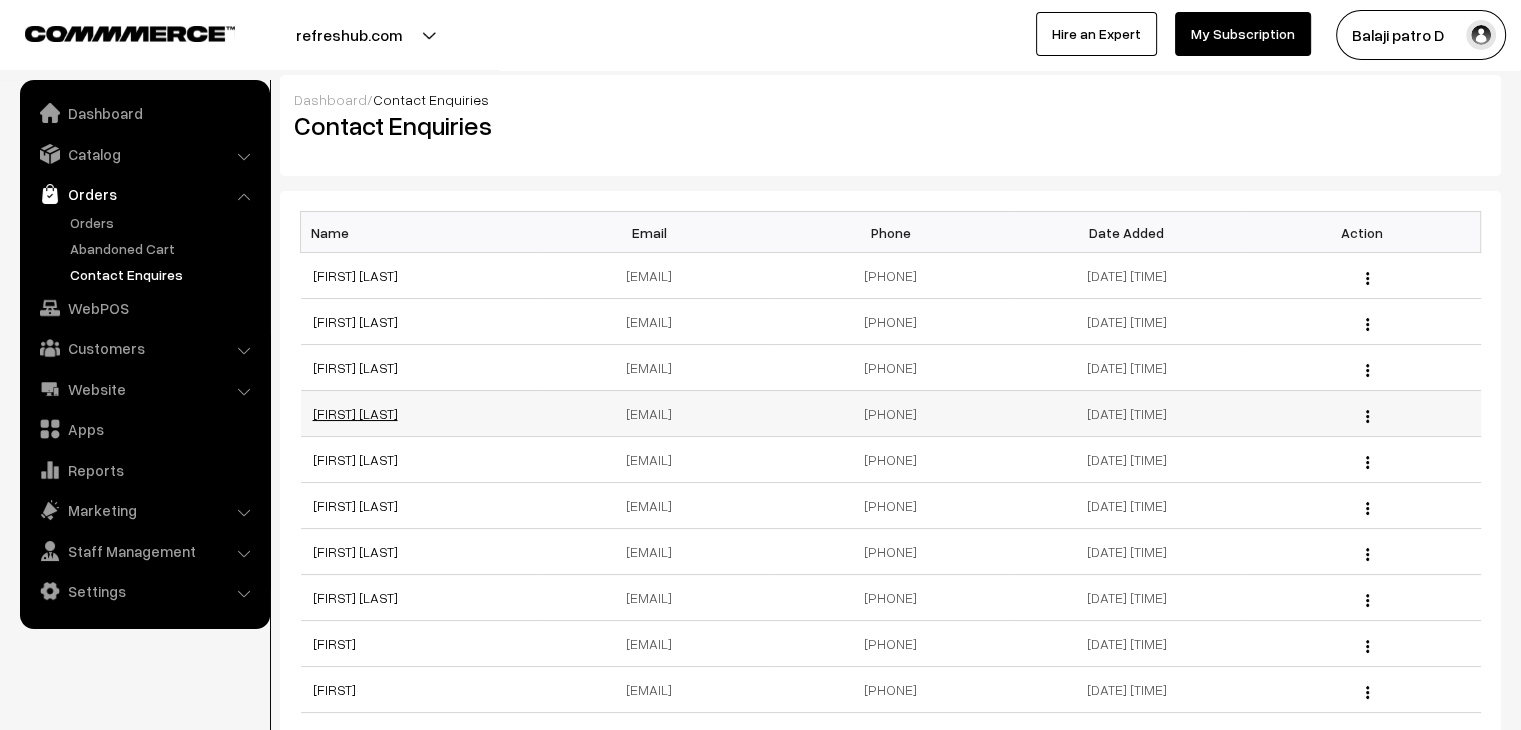 click on "[FIRST] [LAST]" at bounding box center [355, 413] 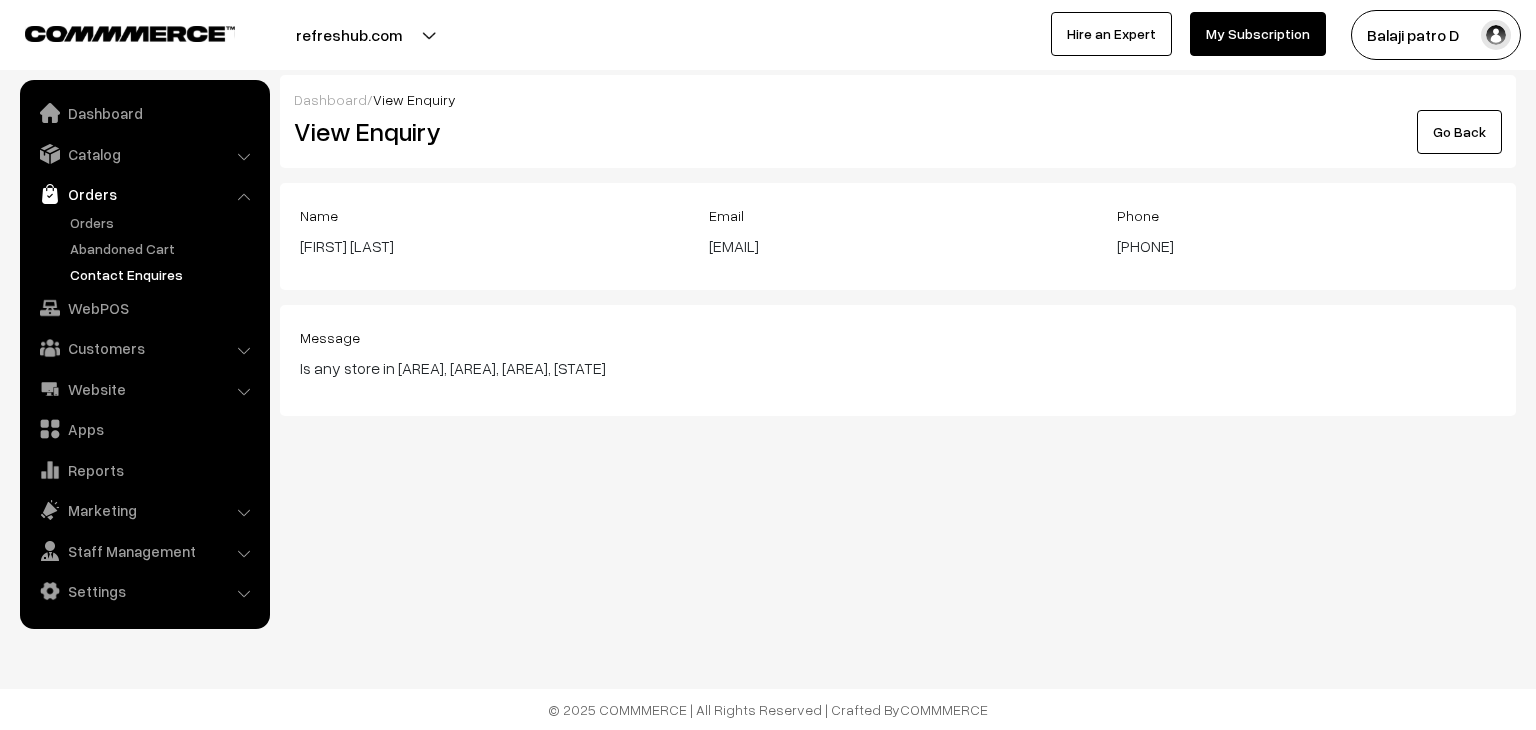 scroll, scrollTop: 0, scrollLeft: 0, axis: both 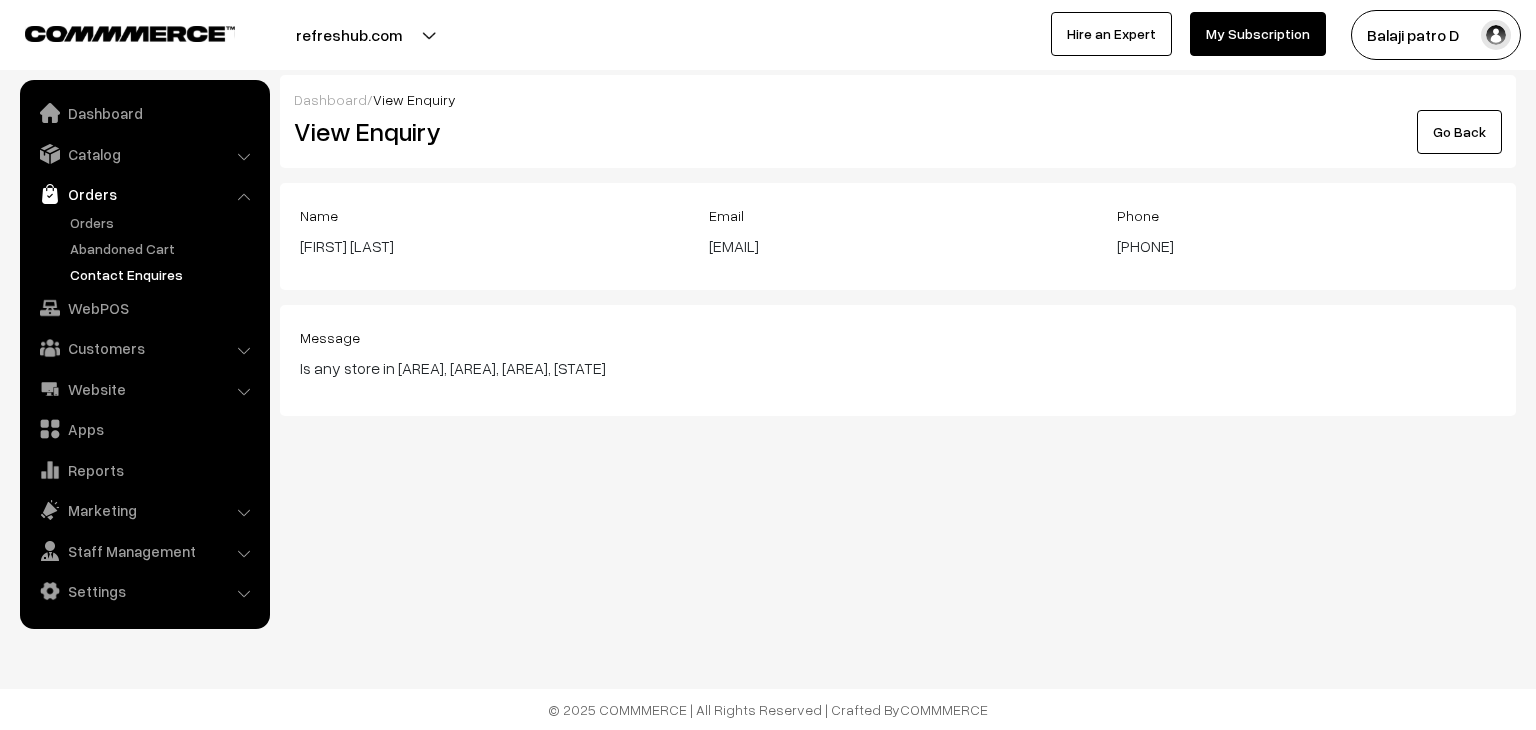 click on "Contact Enquires" at bounding box center [164, 274] 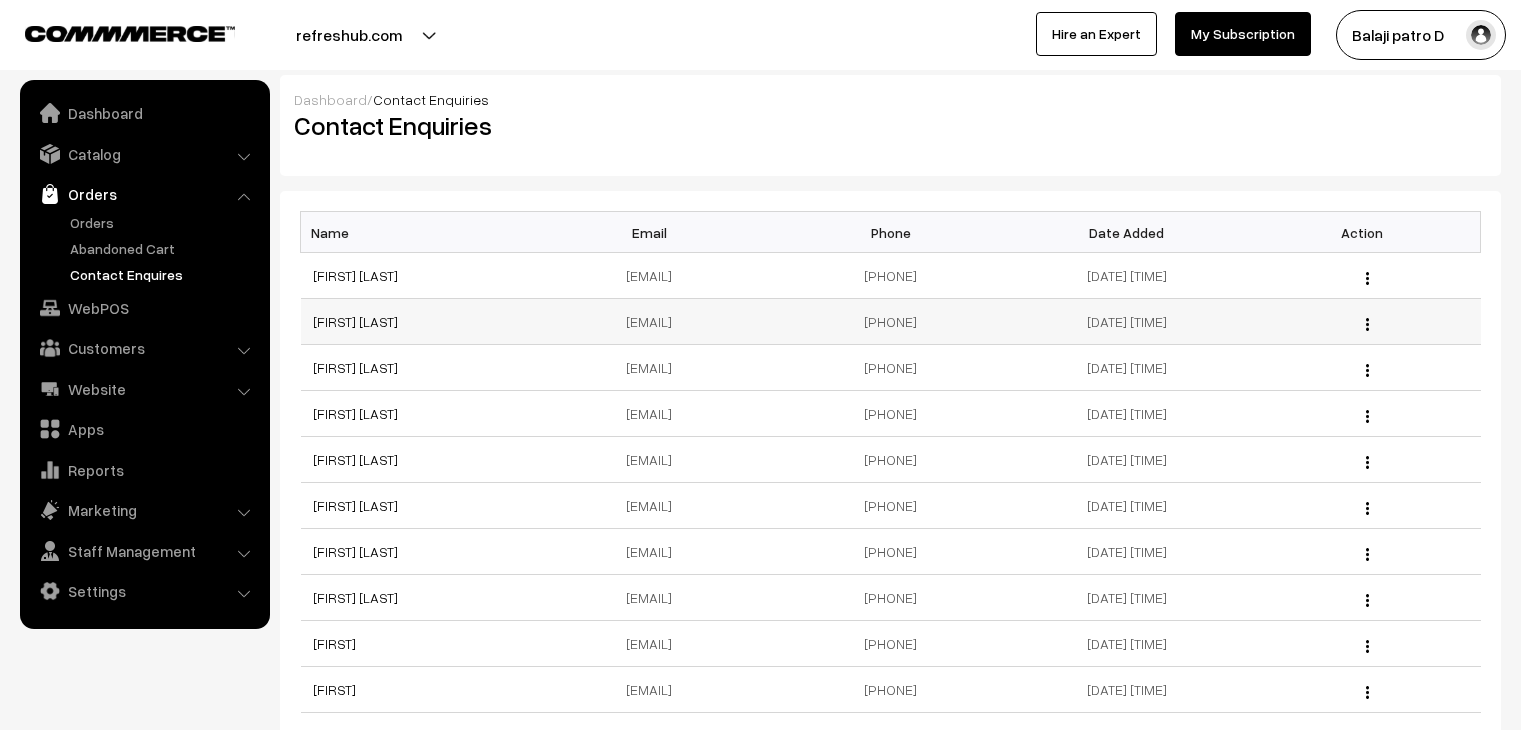 scroll, scrollTop: 0, scrollLeft: 0, axis: both 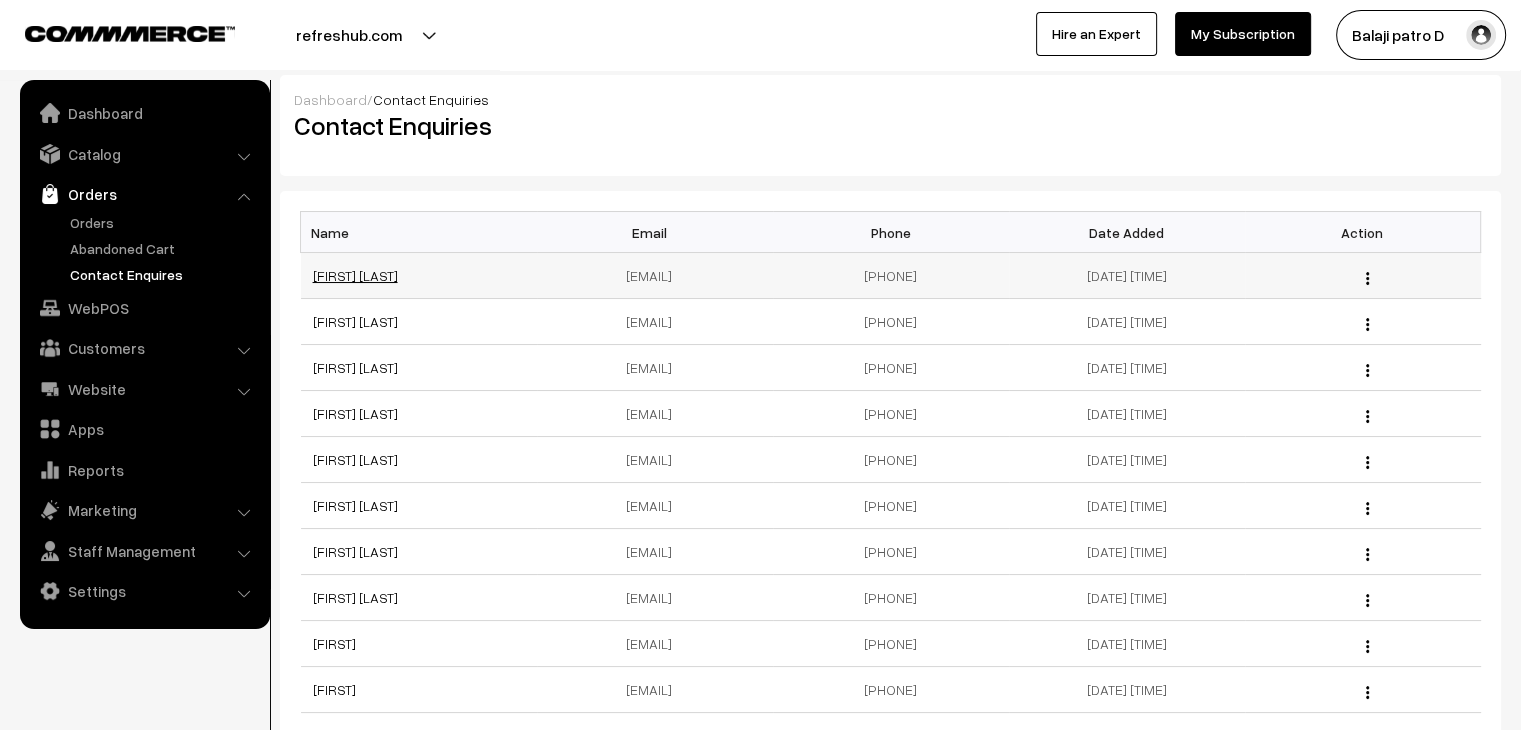 click on "[FIRST] [LAST]" at bounding box center [355, 275] 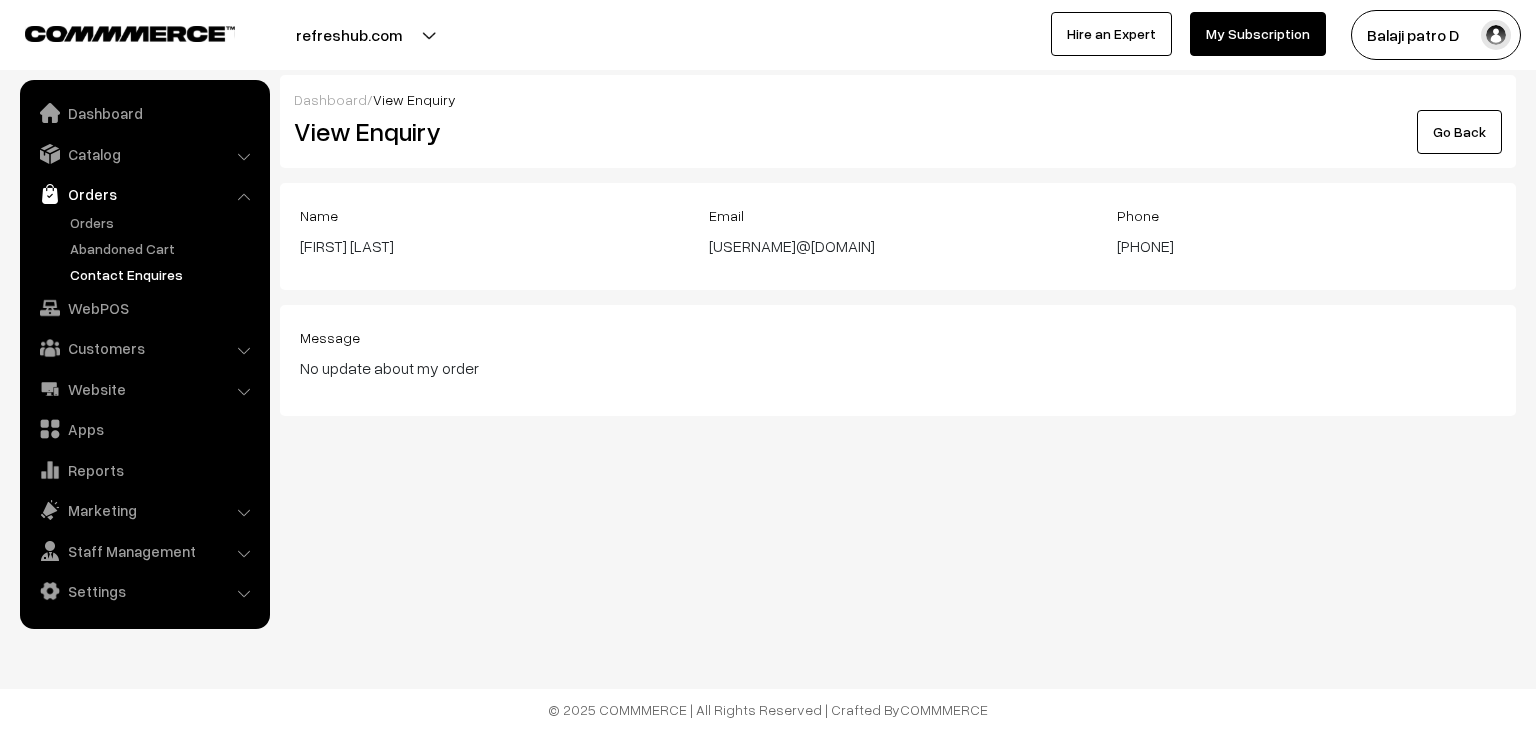 scroll, scrollTop: 0, scrollLeft: 0, axis: both 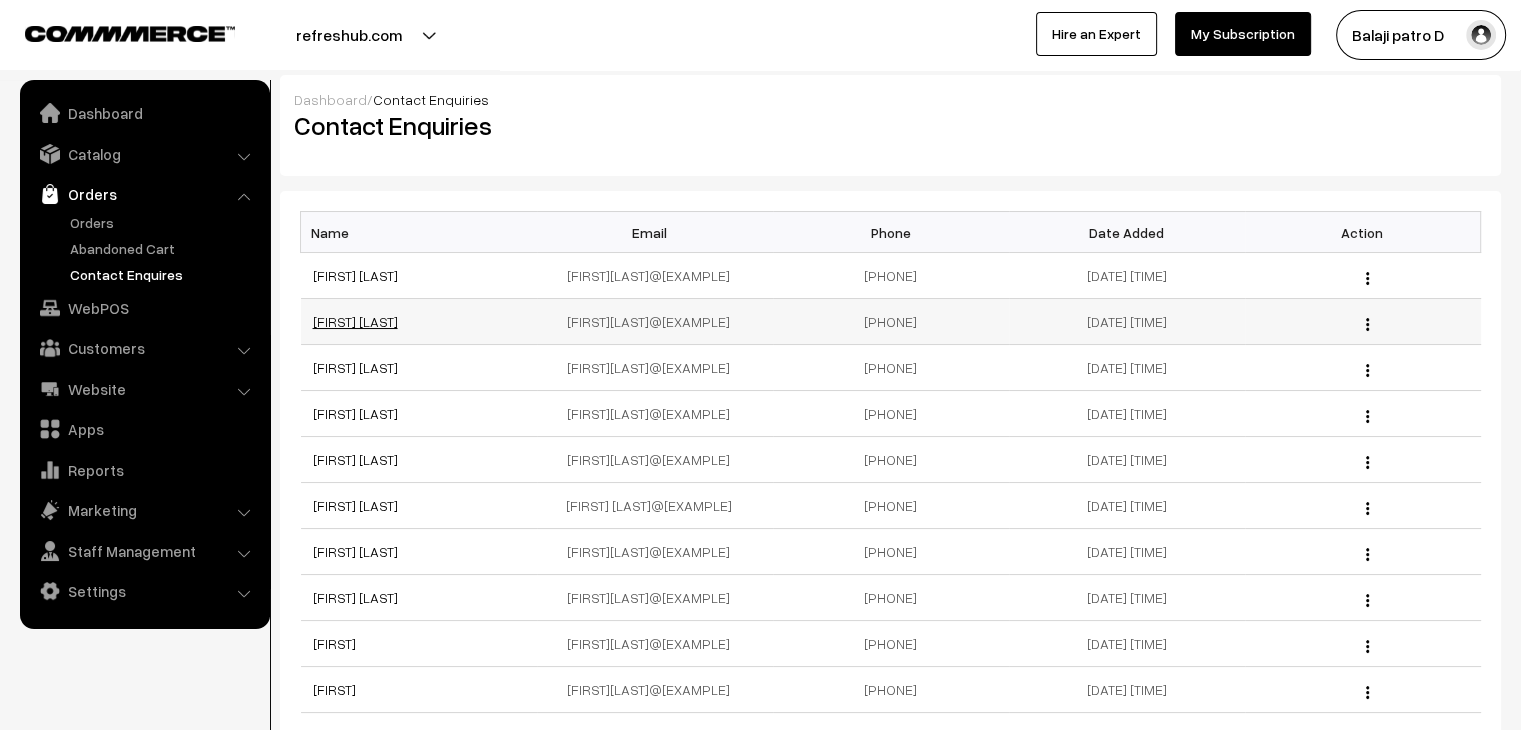 click on "[FIRST] [LAST]" at bounding box center (355, 321) 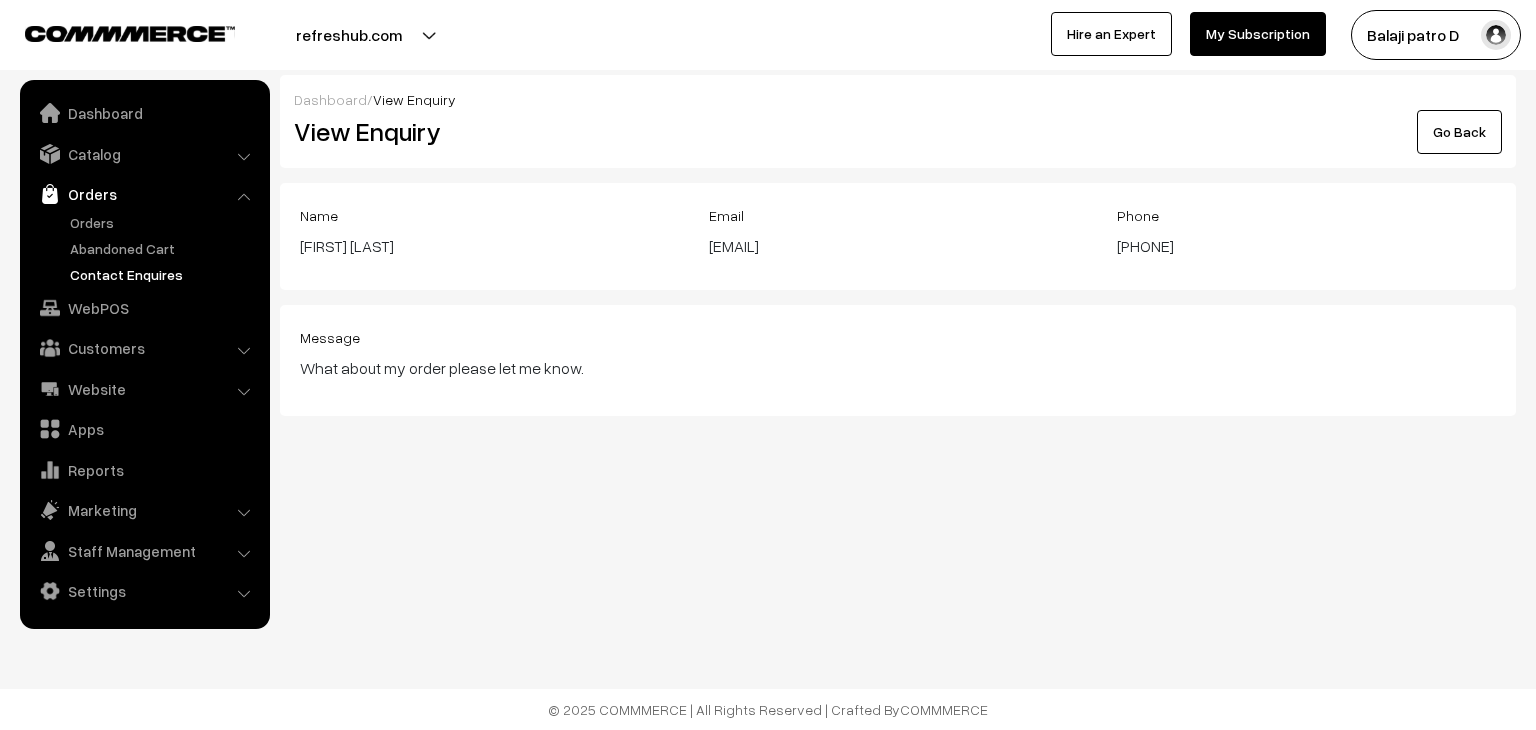 scroll, scrollTop: 0, scrollLeft: 0, axis: both 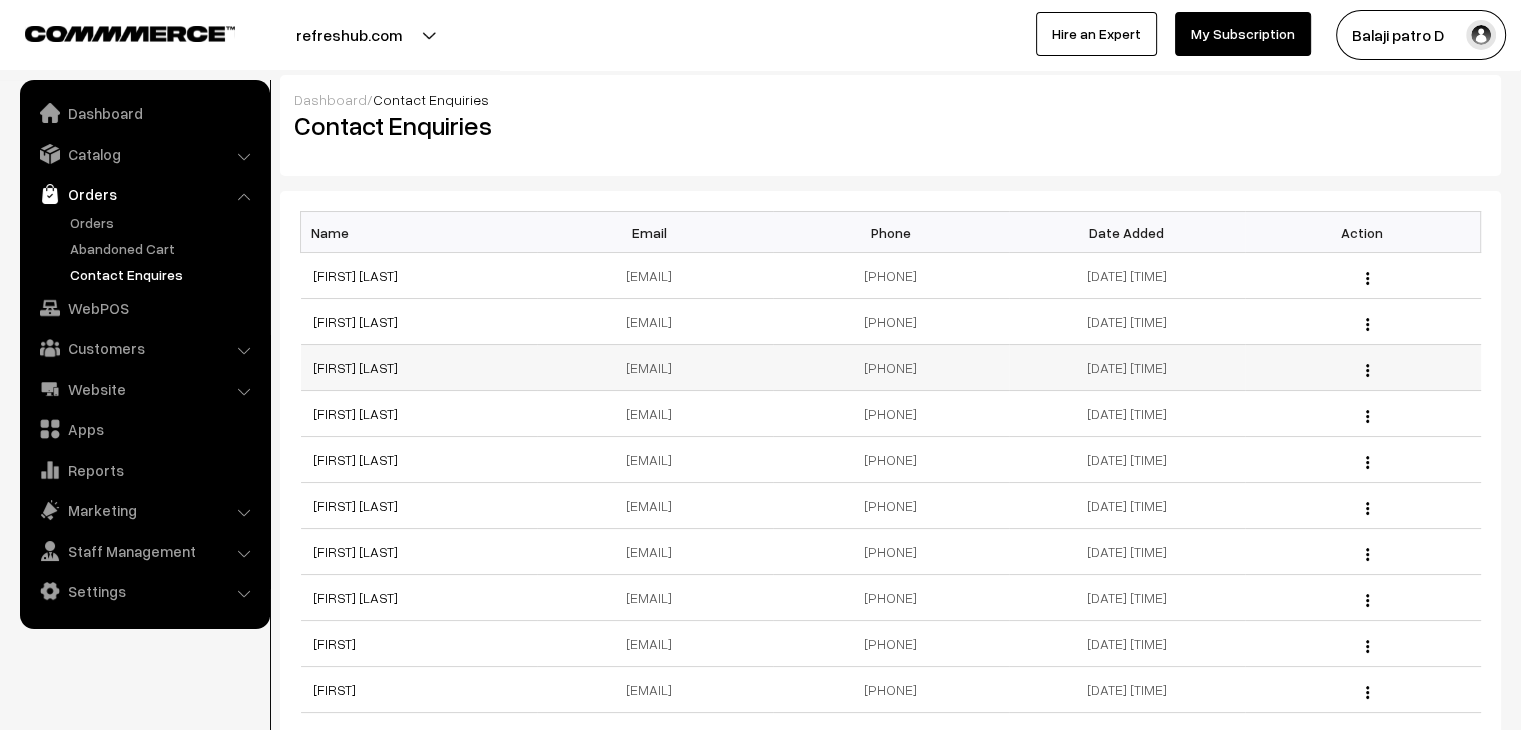 click on "[FIRST] [LAST]" at bounding box center [419, 368] 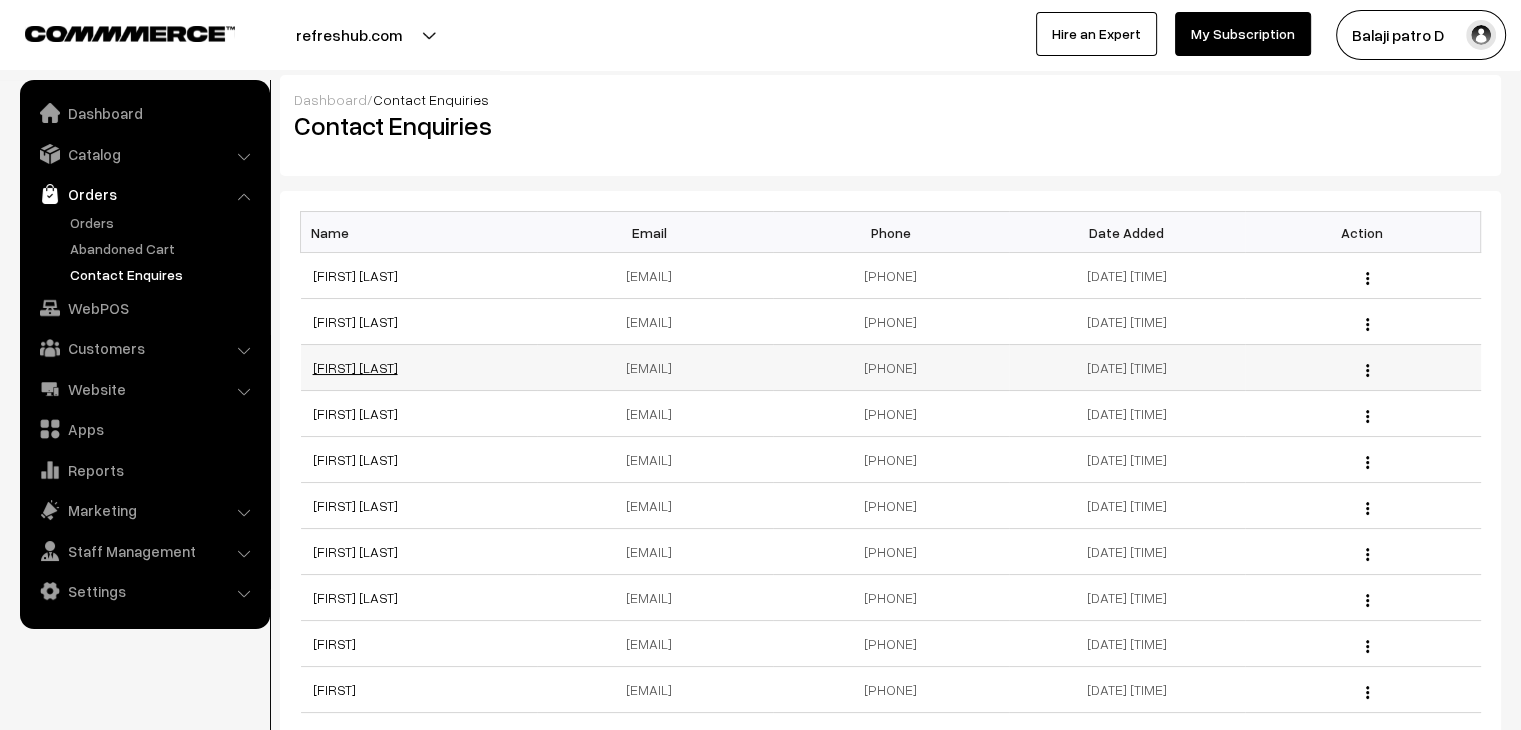 click on "Amit Nayak" at bounding box center (355, 367) 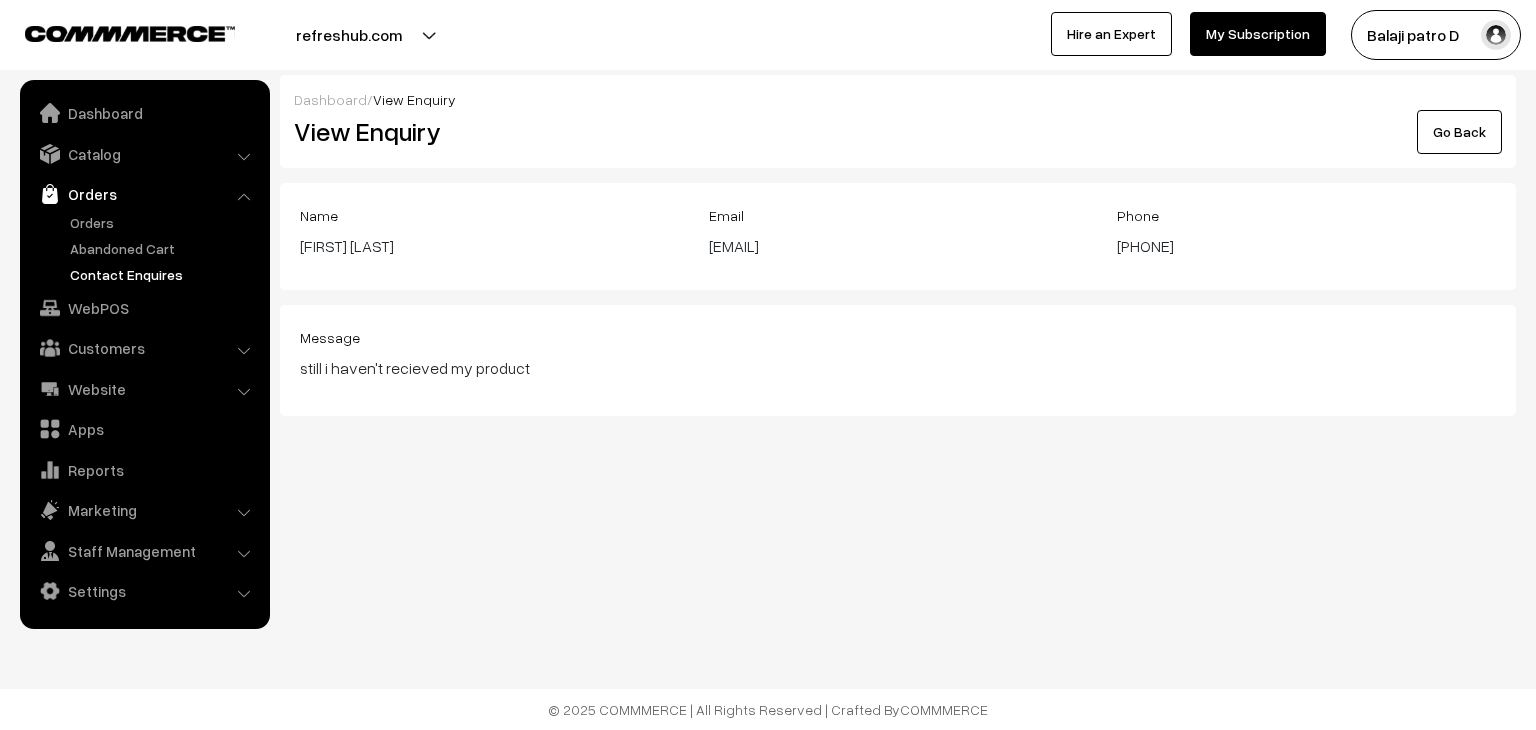 scroll, scrollTop: 0, scrollLeft: 0, axis: both 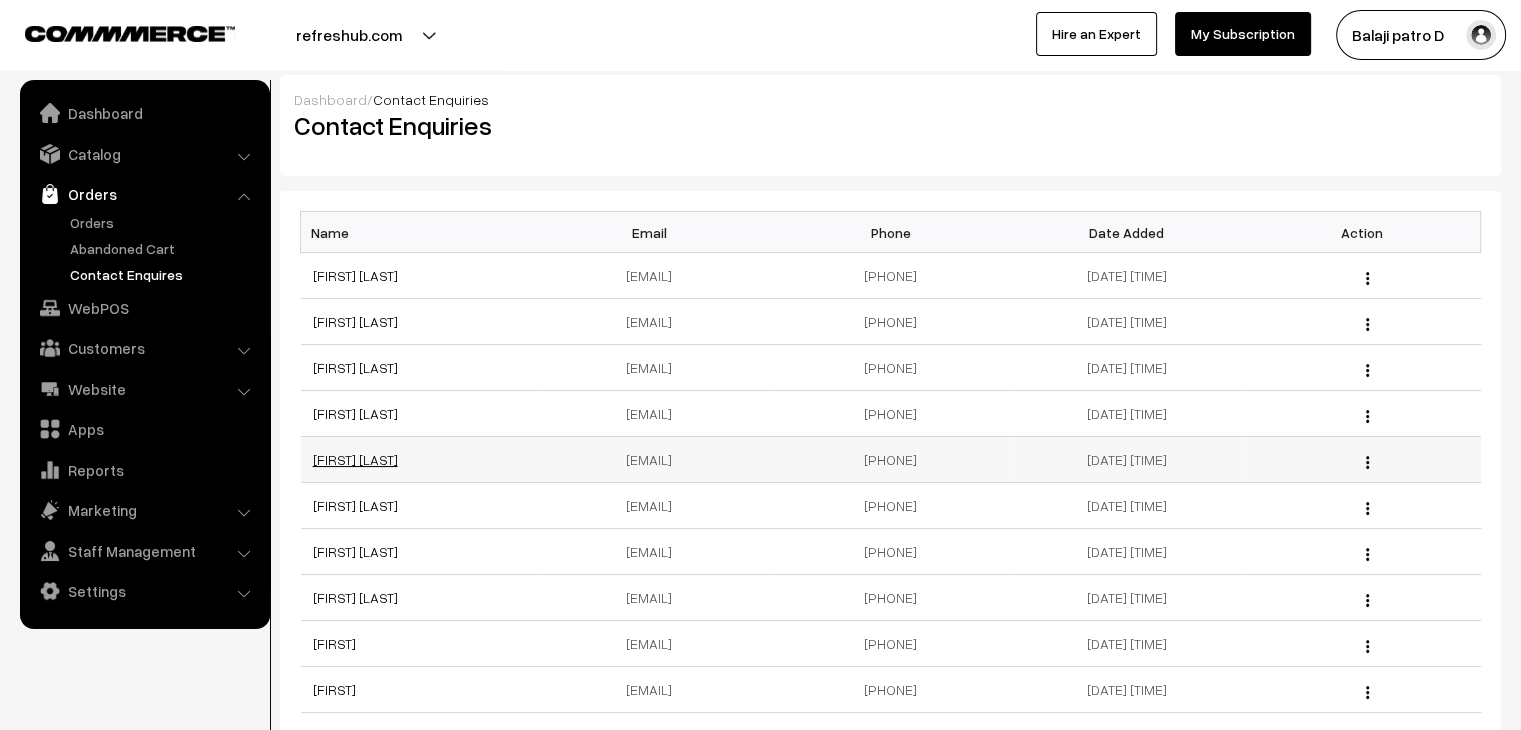 click on "[FIRST] [LAST]" at bounding box center [355, 459] 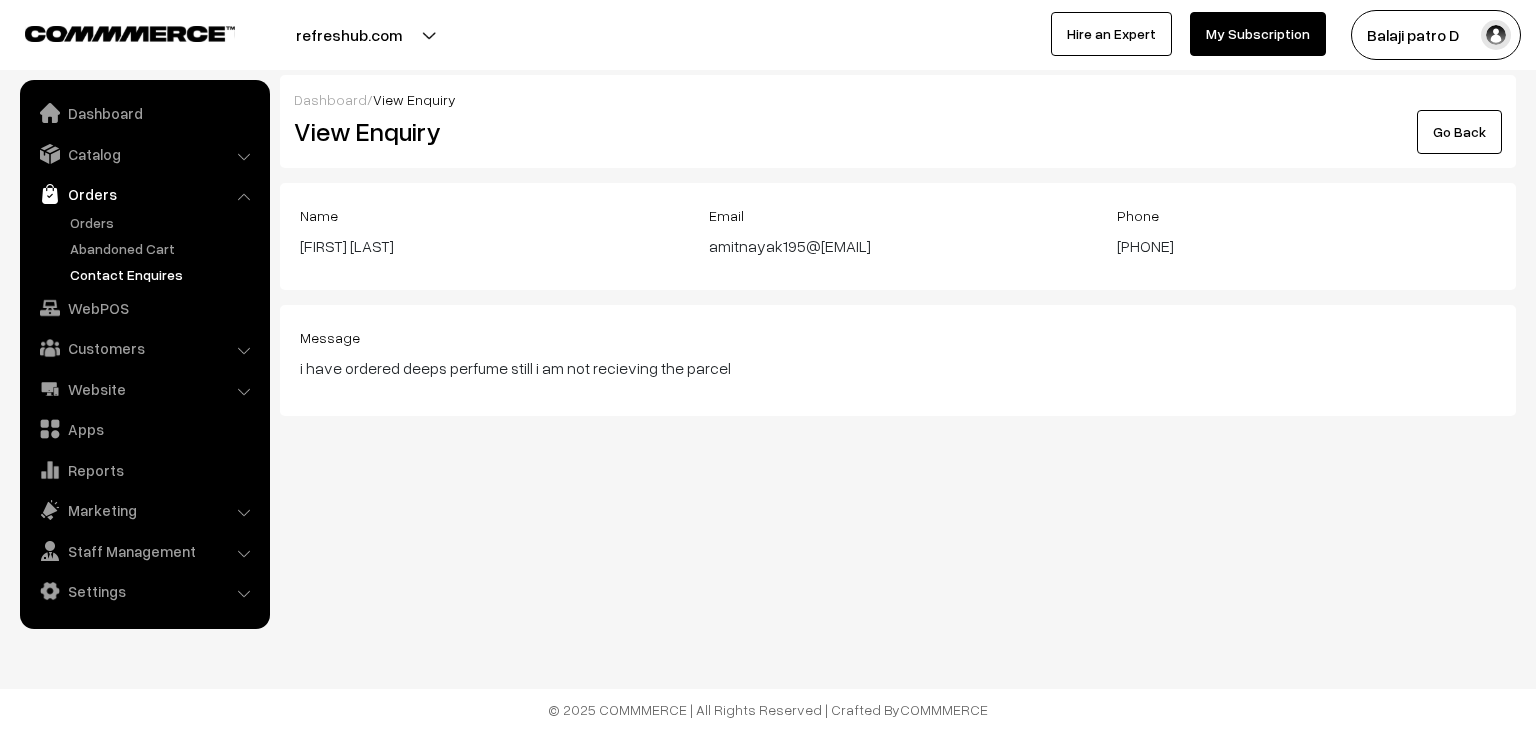 scroll, scrollTop: 0, scrollLeft: 0, axis: both 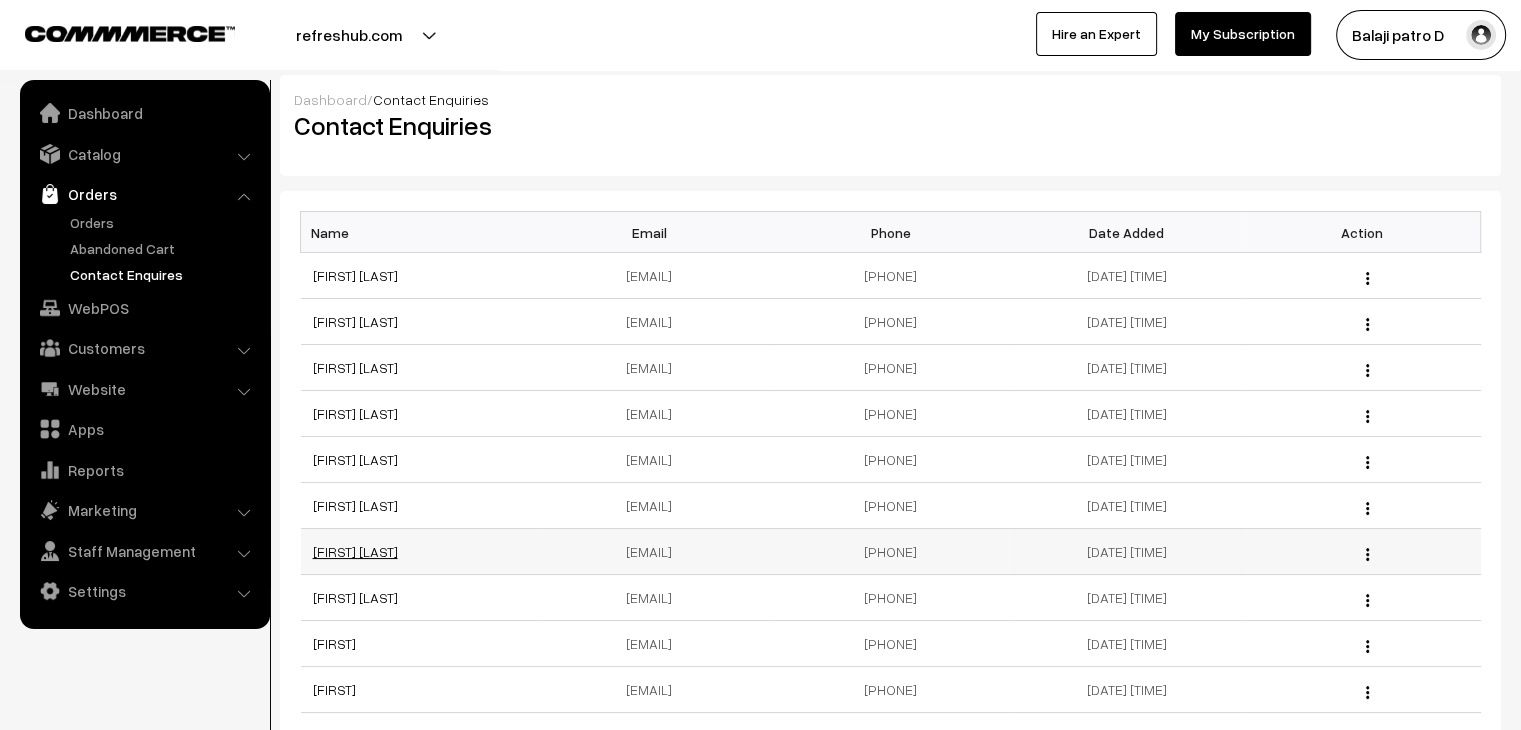 click on "[FIRST] [LAST]" at bounding box center (355, 551) 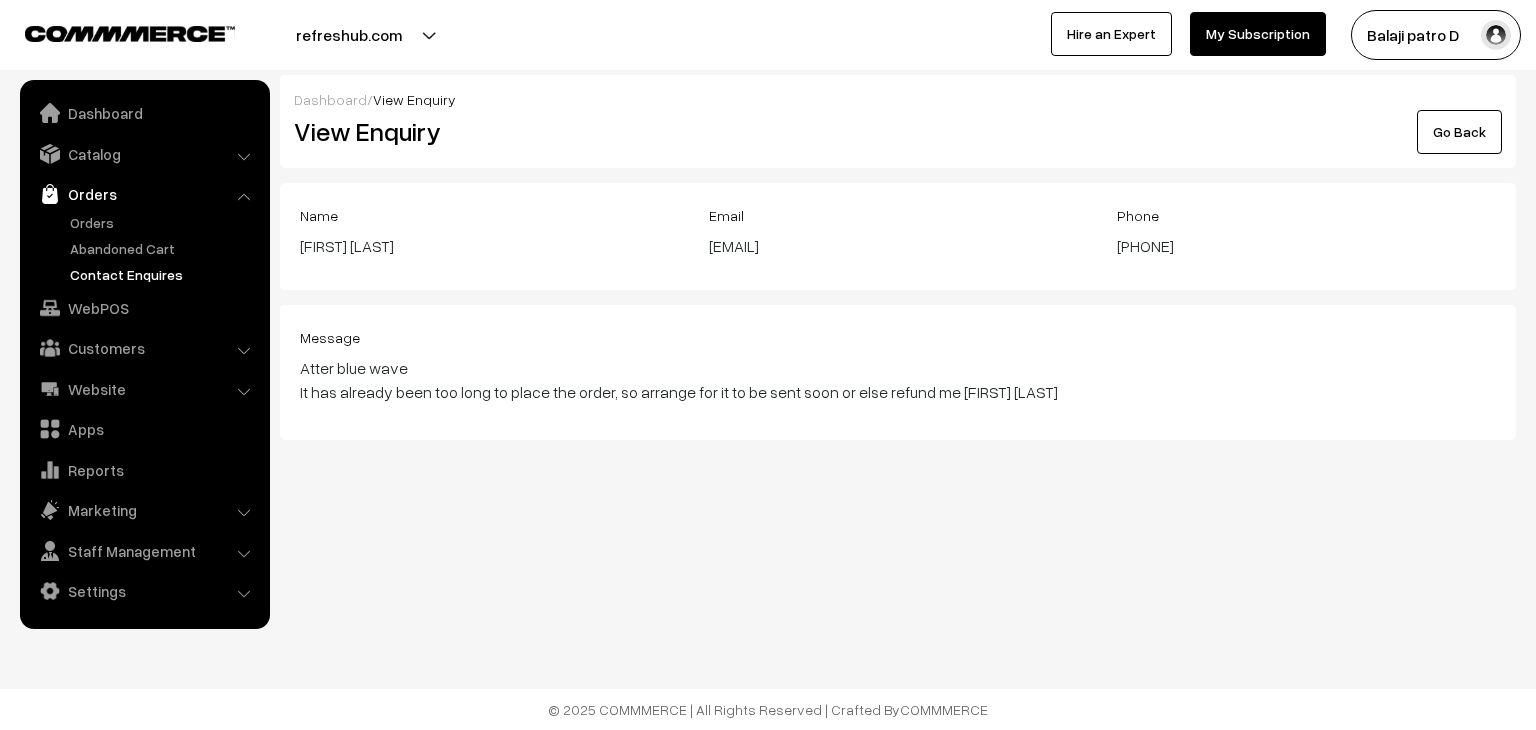 scroll, scrollTop: 0, scrollLeft: 0, axis: both 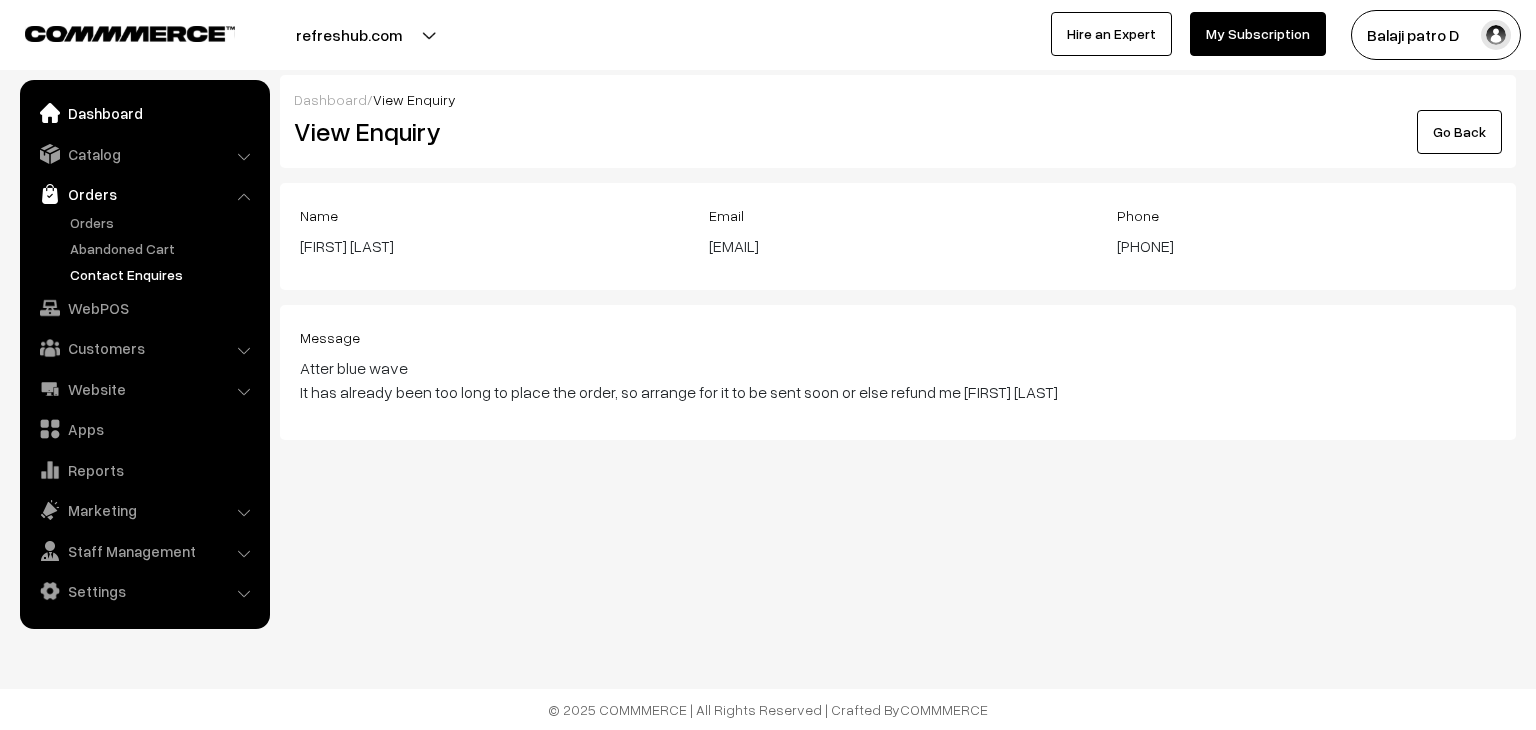 click on "Dashboard" at bounding box center (144, 113) 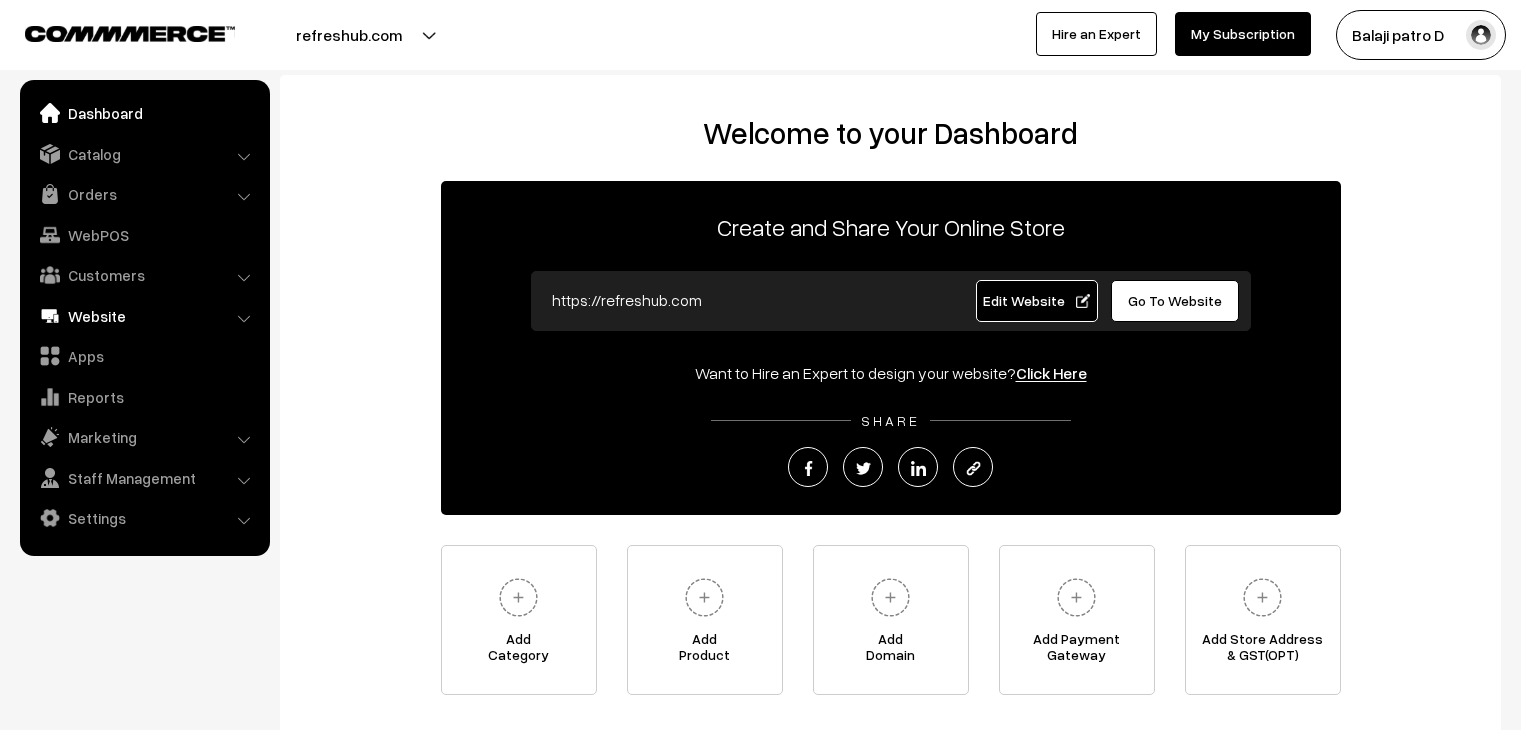scroll, scrollTop: 0, scrollLeft: 0, axis: both 